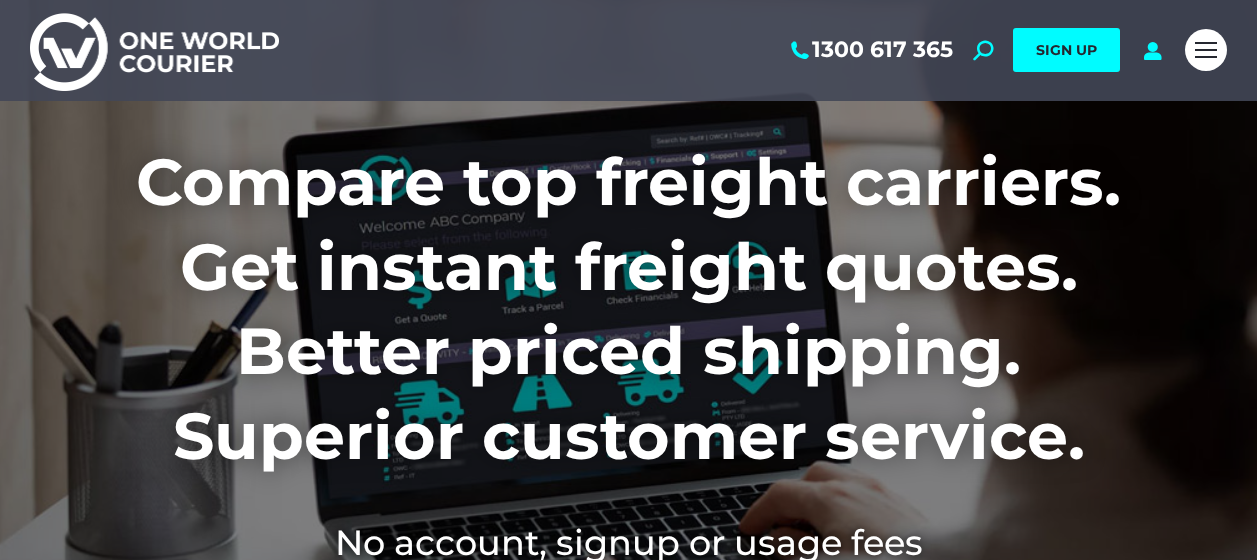 scroll, scrollTop: 0, scrollLeft: 0, axis: both 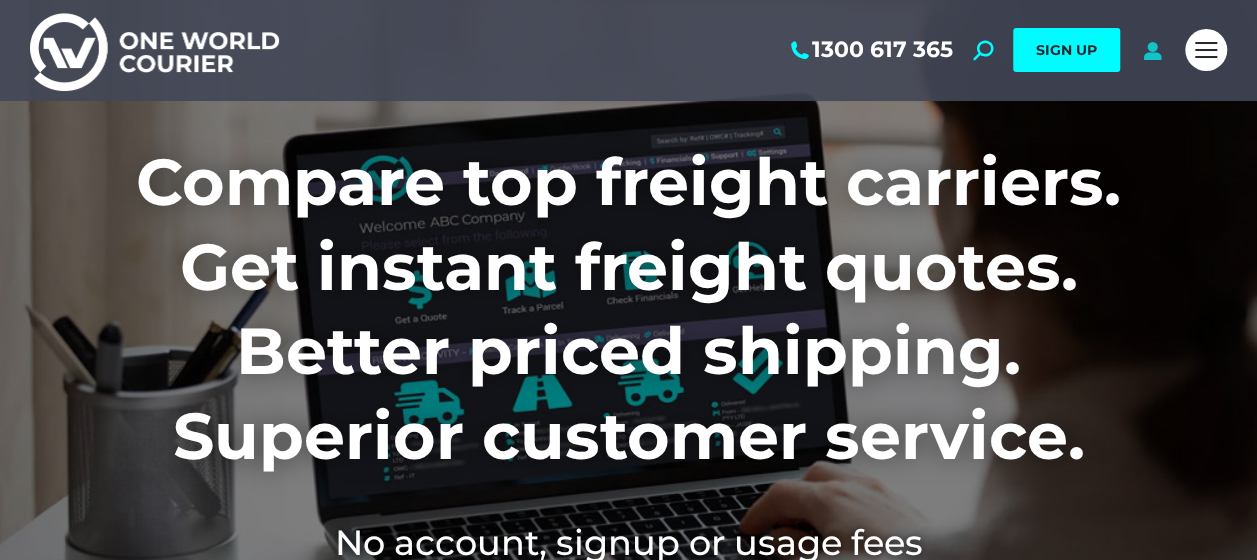 click at bounding box center [1152, 50] 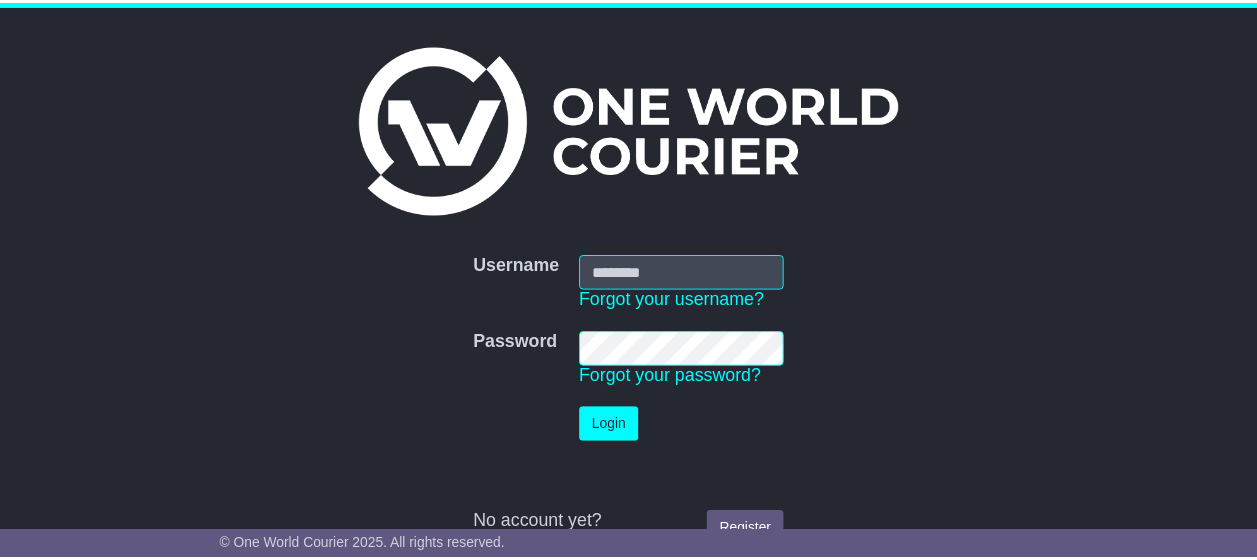 scroll, scrollTop: 0, scrollLeft: 0, axis: both 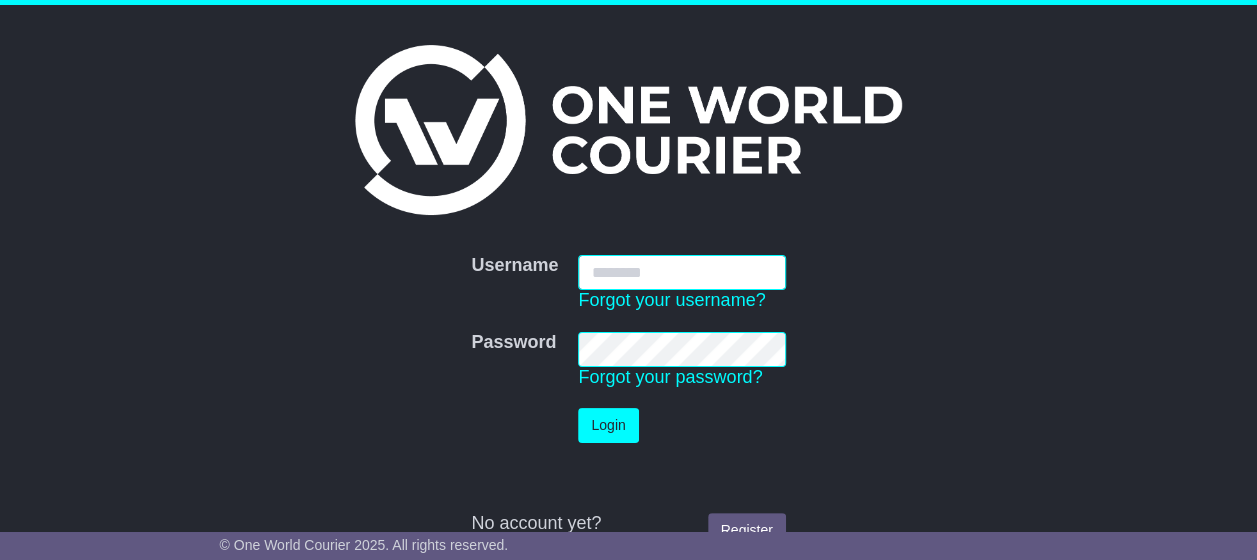 type on "**********" 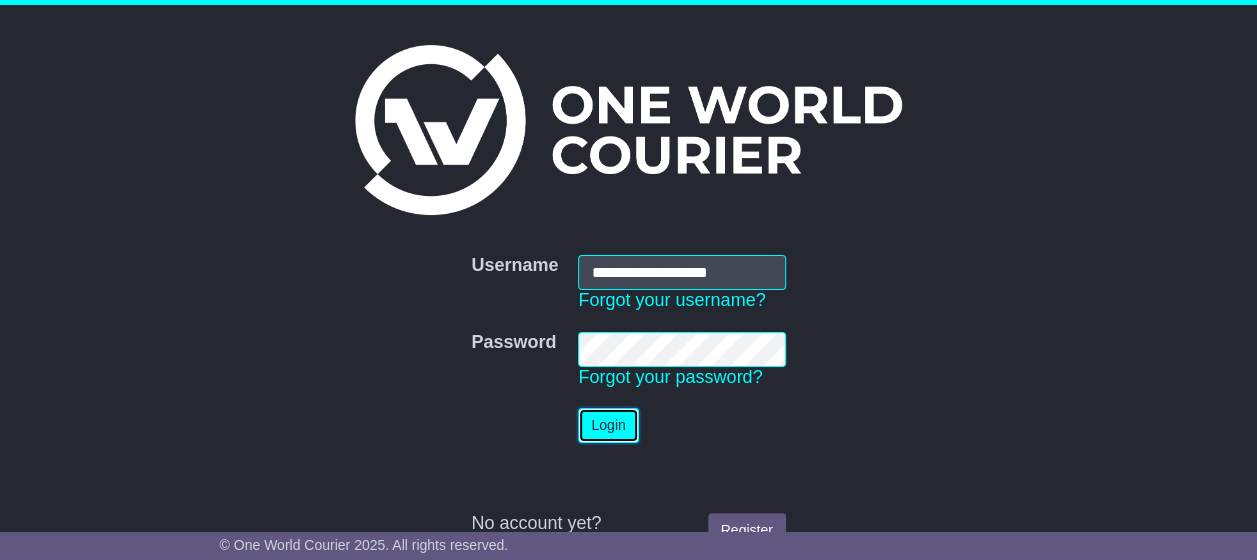 click on "Login" at bounding box center (608, 425) 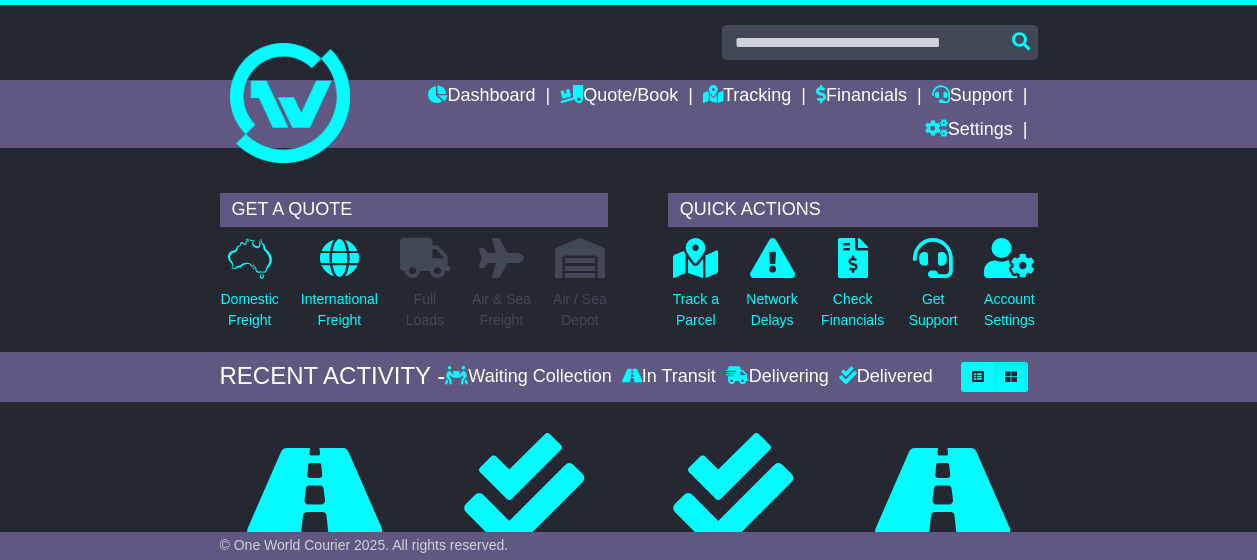 scroll, scrollTop: 0, scrollLeft: 0, axis: both 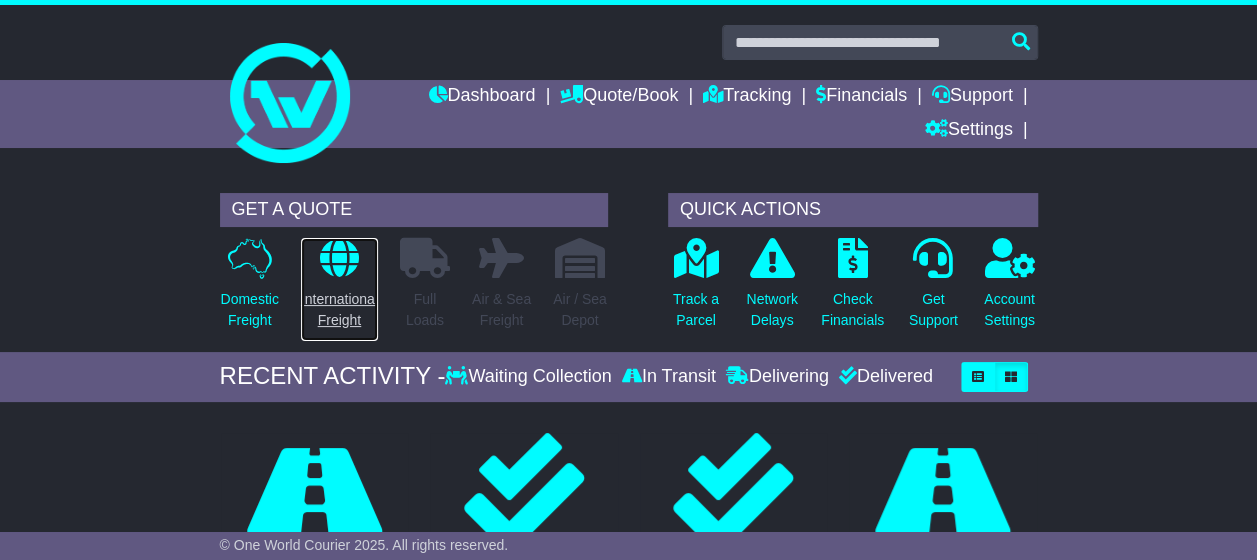 click on "International Freight" at bounding box center (339, 310) 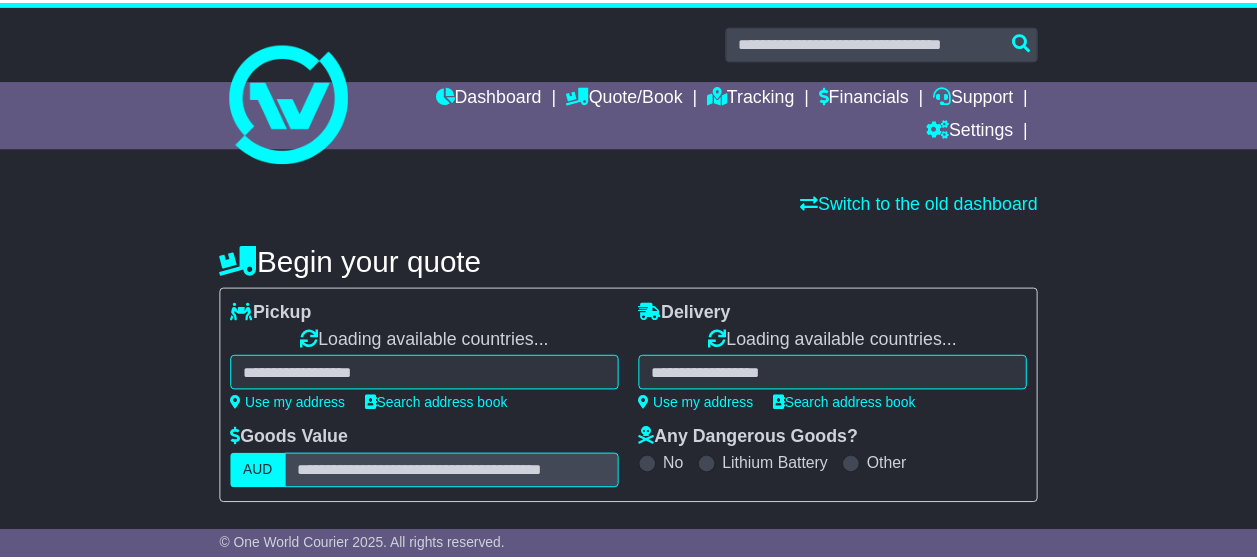 scroll, scrollTop: 0, scrollLeft: 0, axis: both 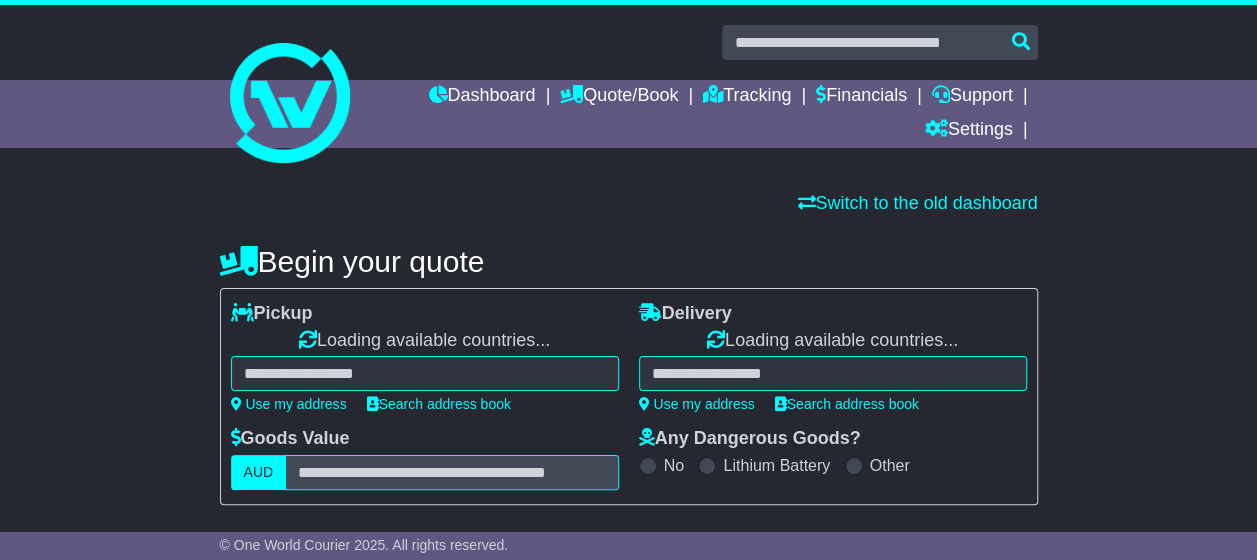 select 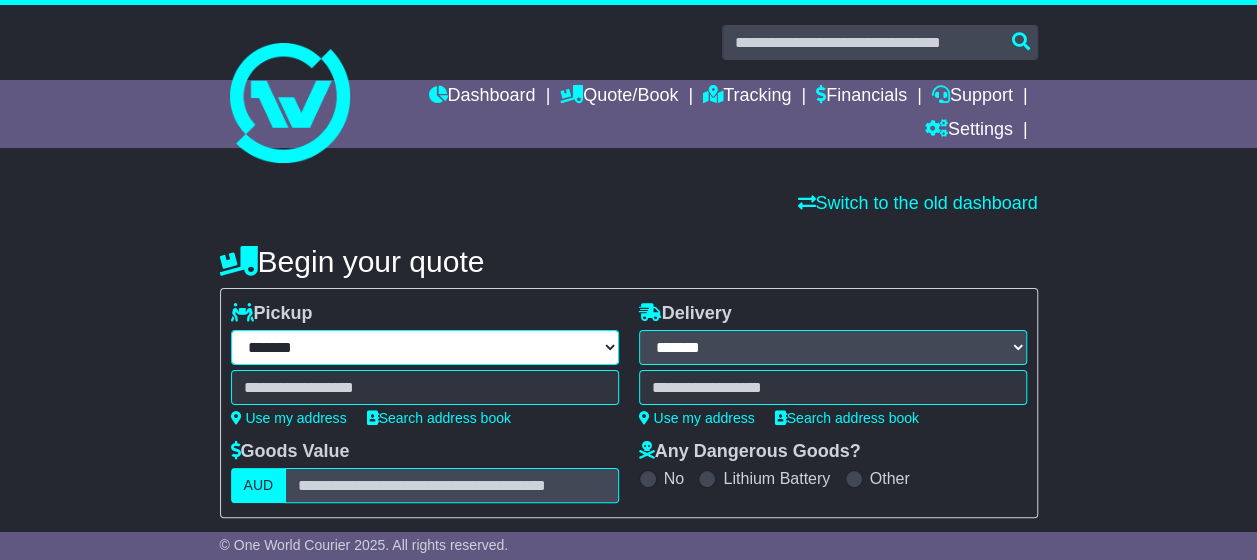 click on "**********" at bounding box center (425, 347) 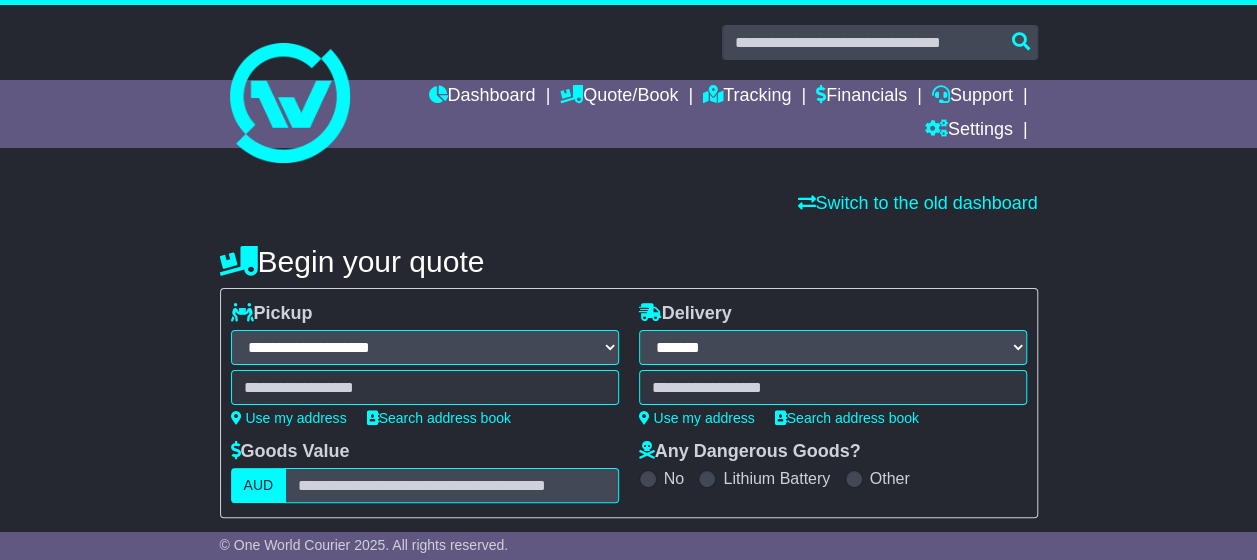 click on "**********" at bounding box center (425, 347) 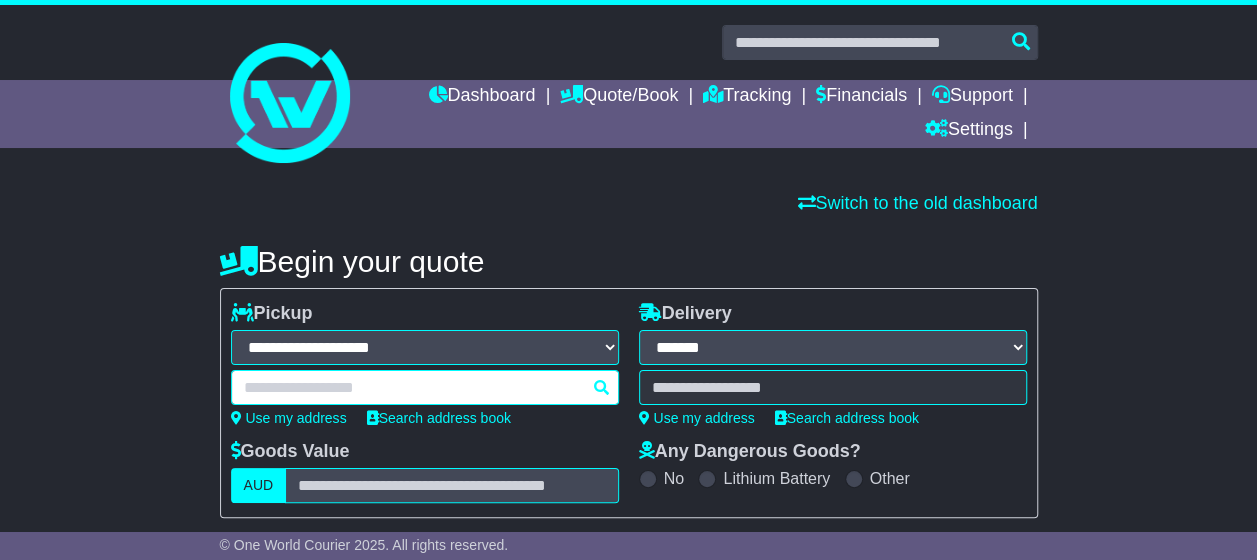 click at bounding box center [425, 387] 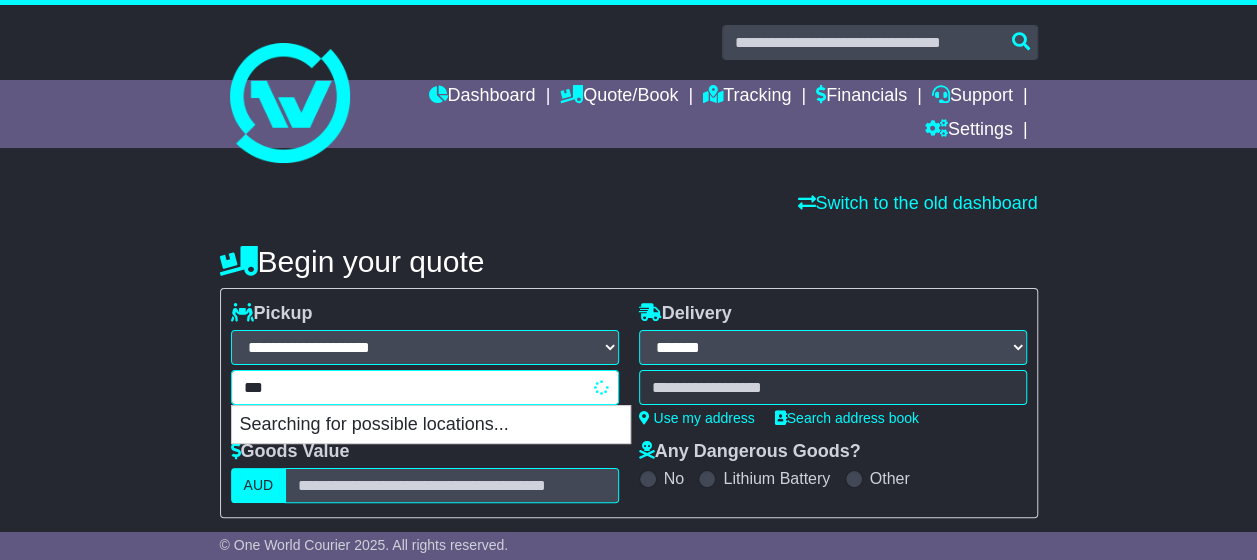 type on "****" 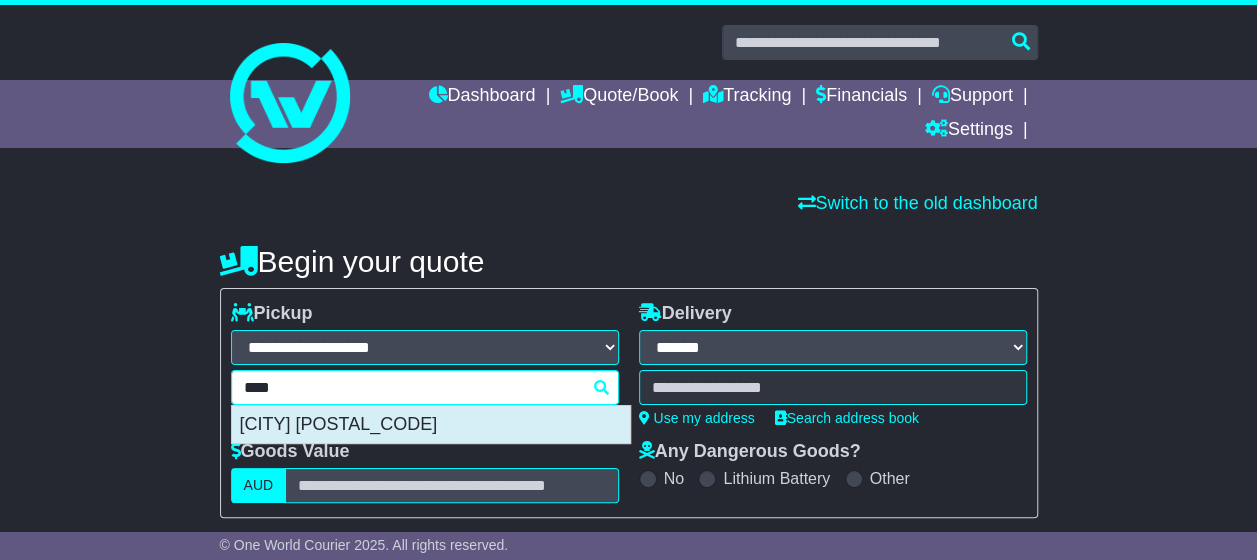 click on "SUBIC FREE PORT ZONE 2222" at bounding box center [431, 425] 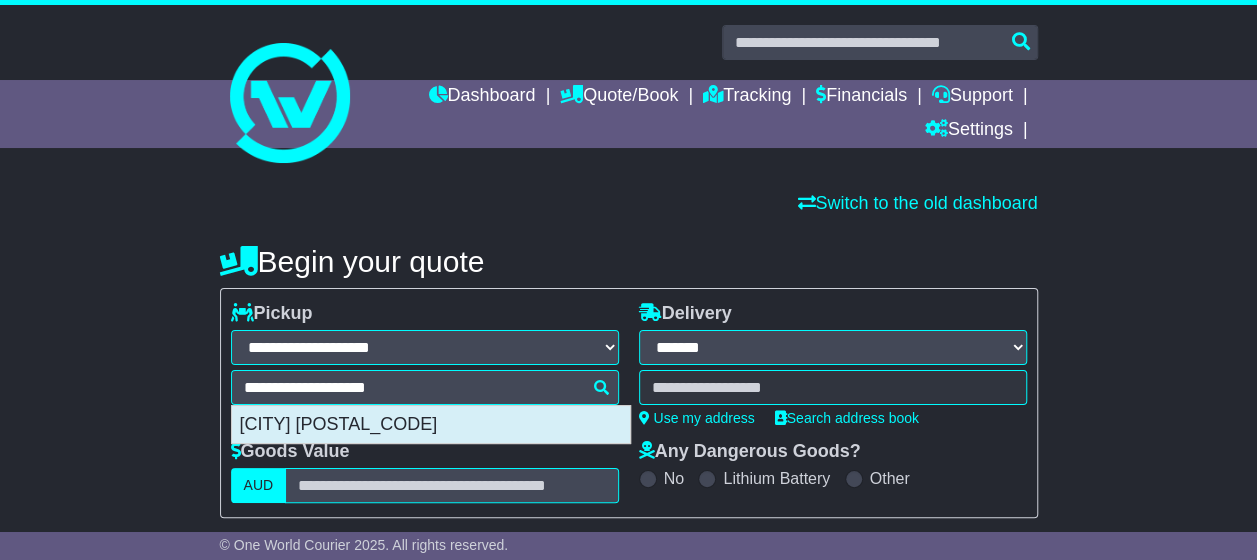 type on "**********" 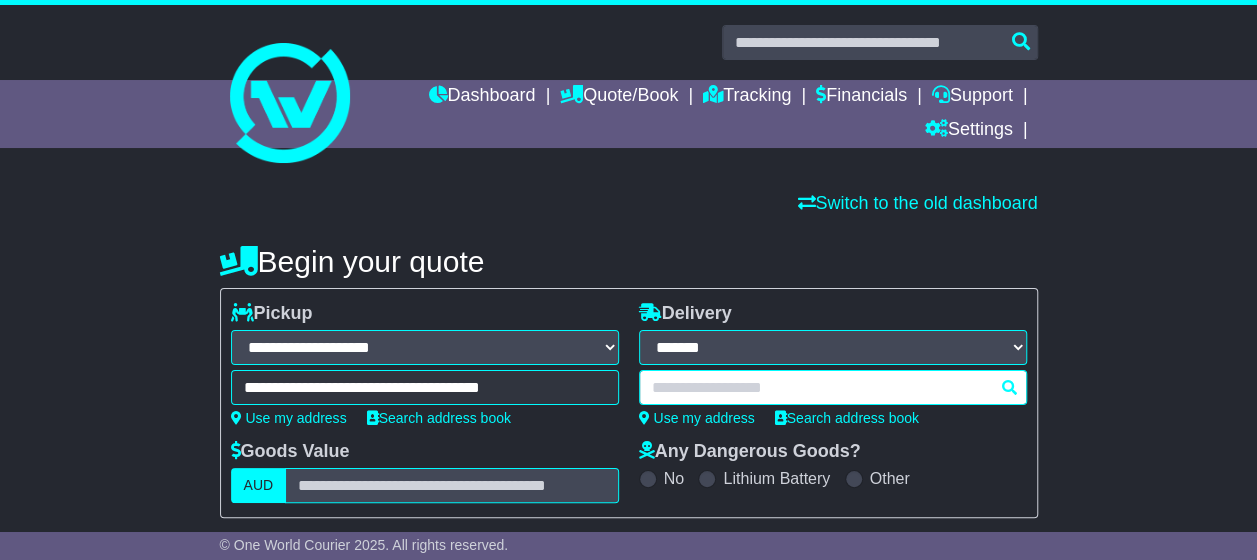 click at bounding box center (833, 387) 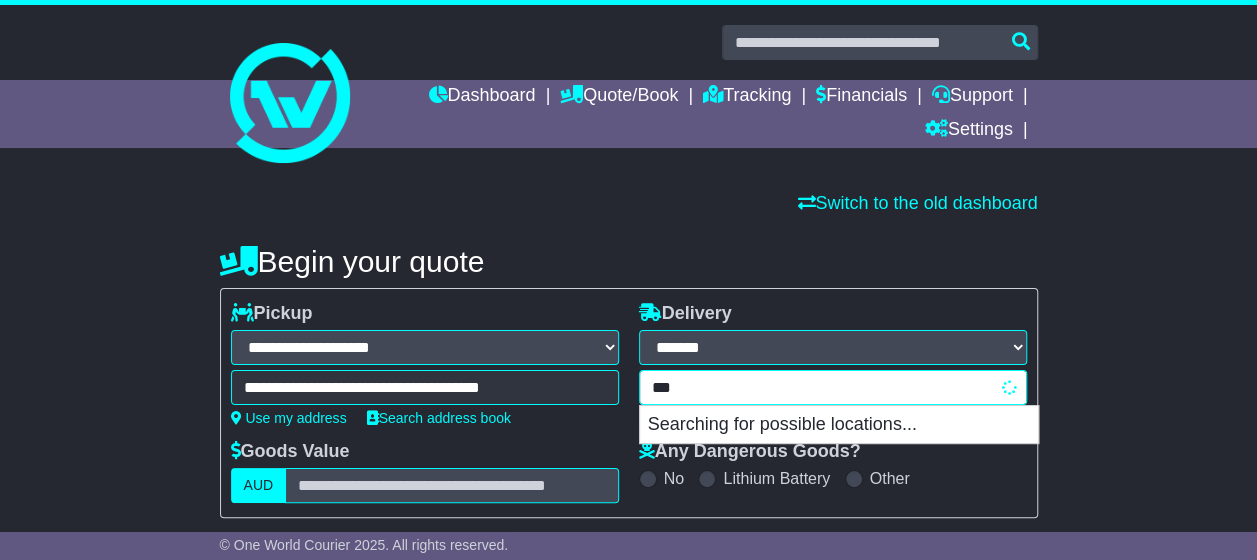 type on "****" 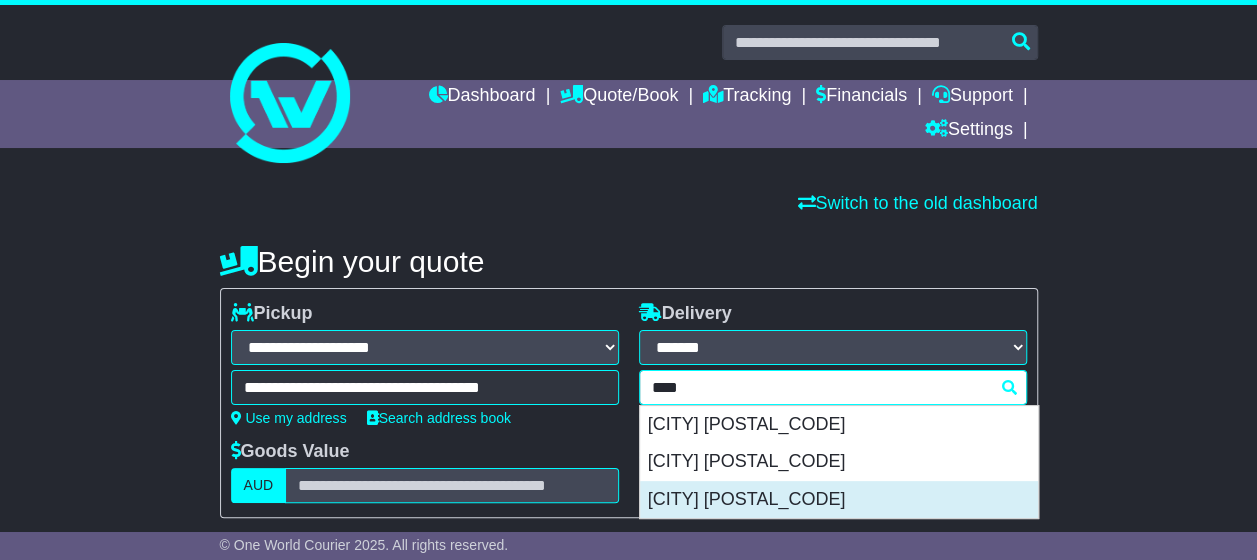 click on "PERTH AIRPORT 6105" at bounding box center (839, 500) 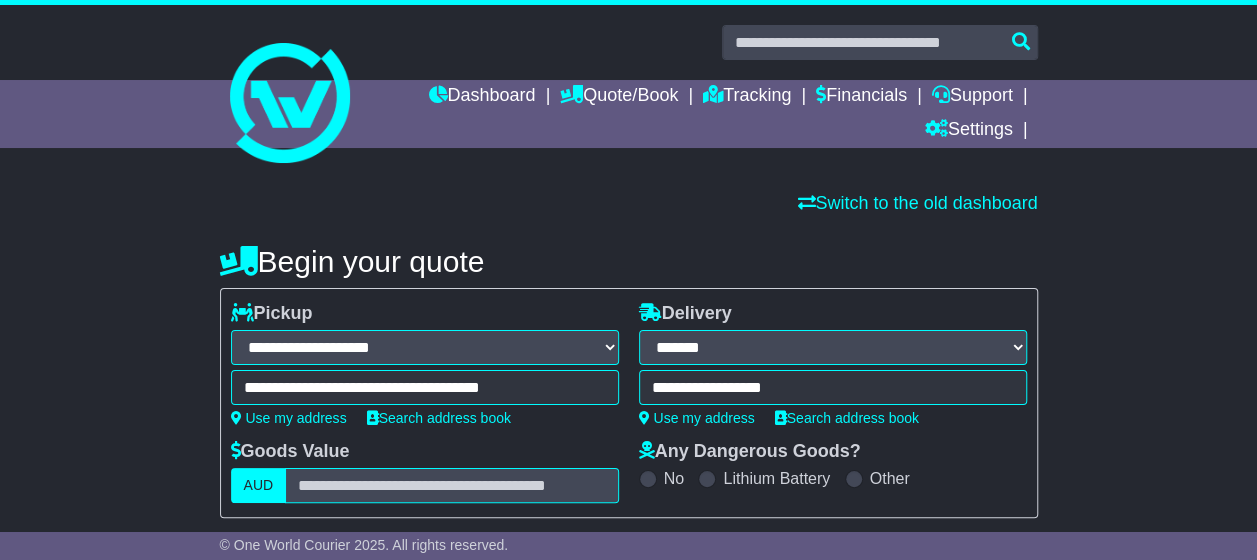 type on "**********" 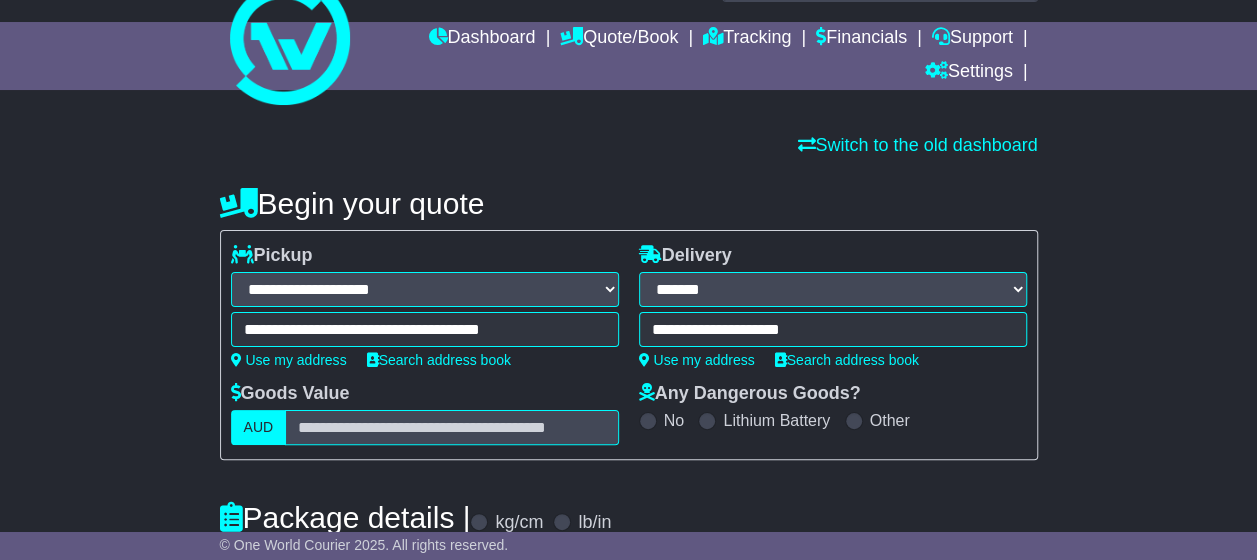 scroll, scrollTop: 100, scrollLeft: 0, axis: vertical 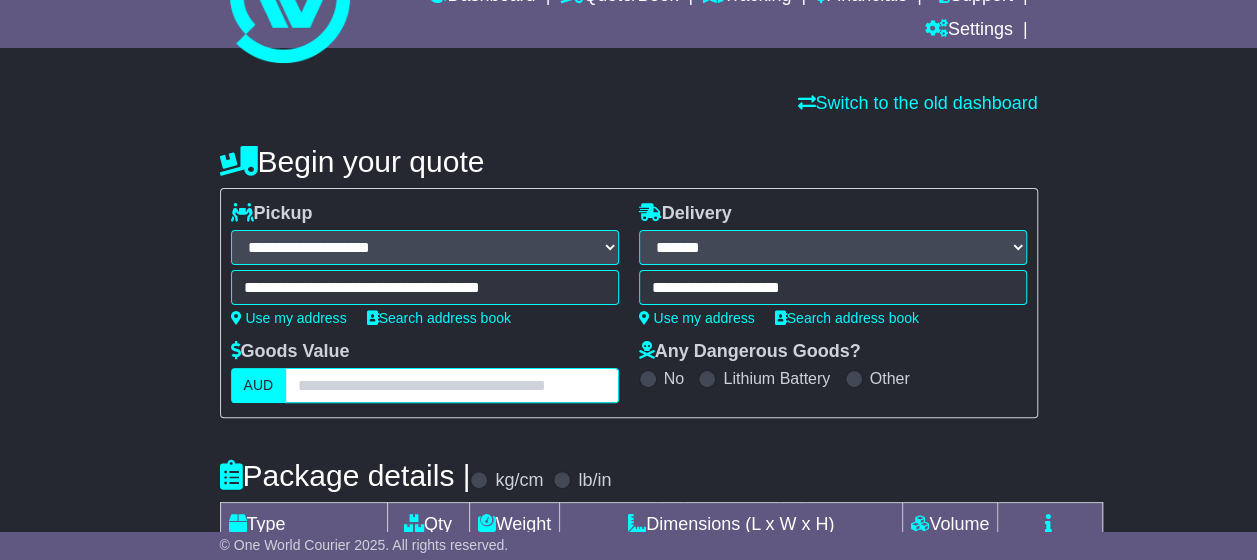 click at bounding box center (451, 385) 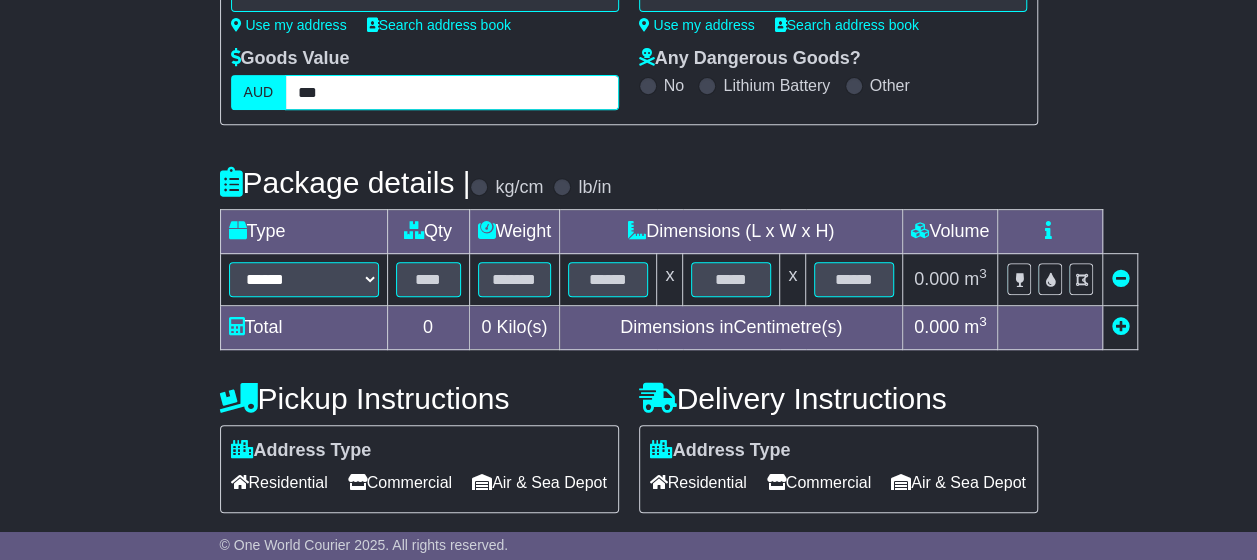 scroll, scrollTop: 400, scrollLeft: 0, axis: vertical 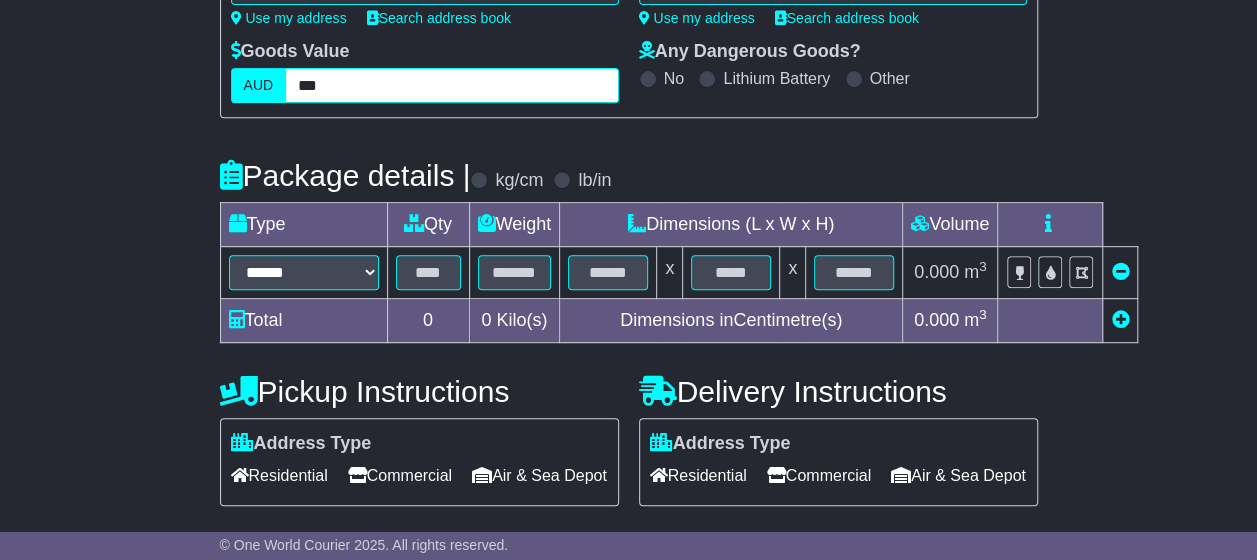 type on "***" 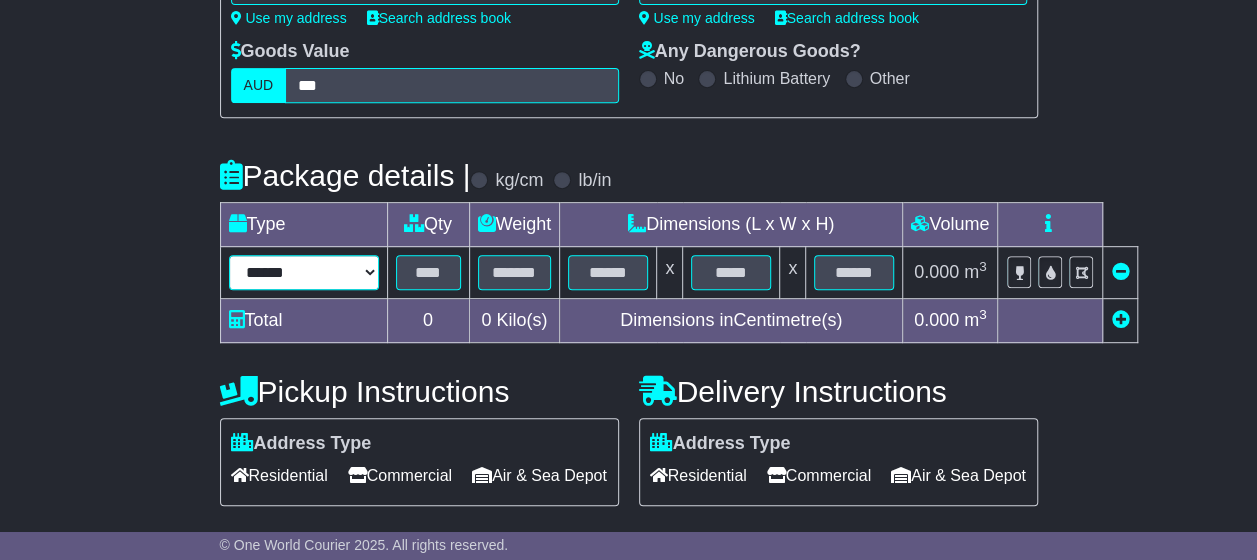 click on "****** ****** *** ******** ***** **** **** ****** *** *******" at bounding box center [304, 272] 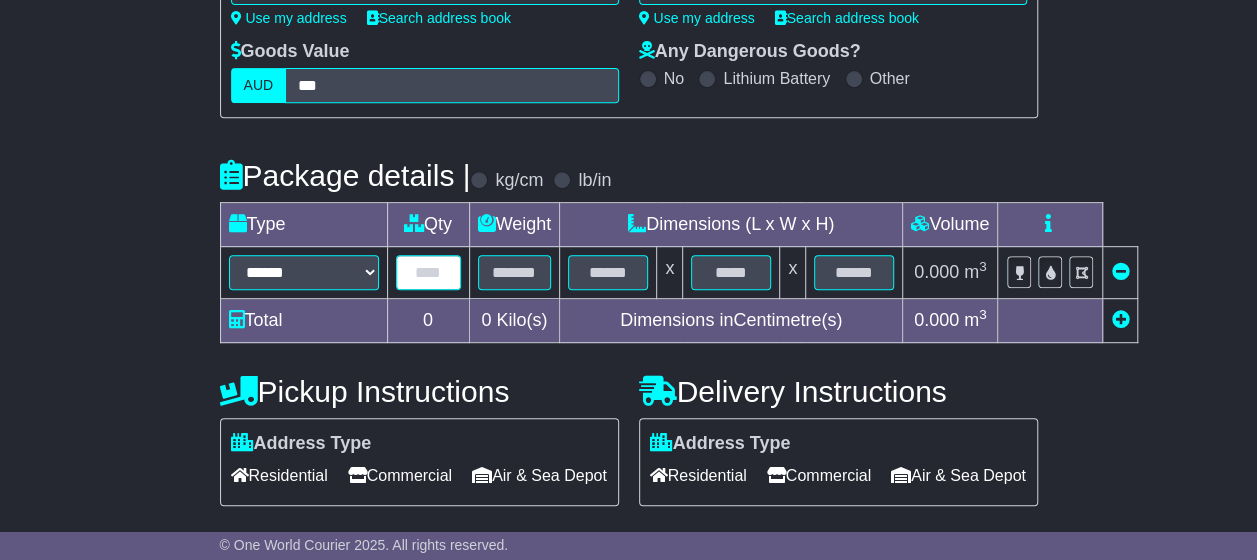 click at bounding box center [428, 272] 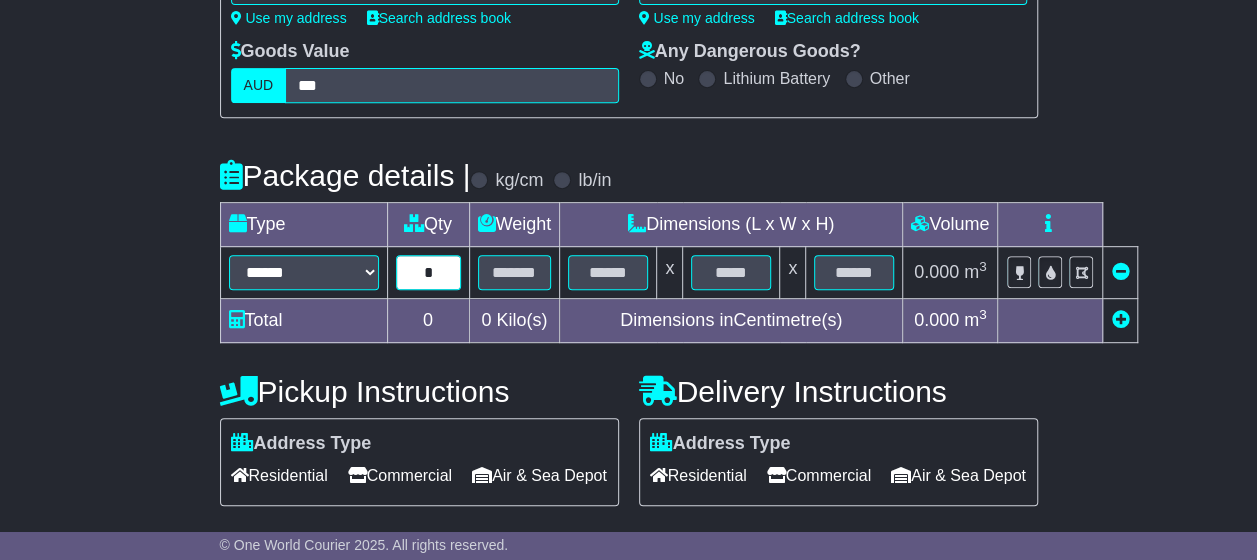 type on "*" 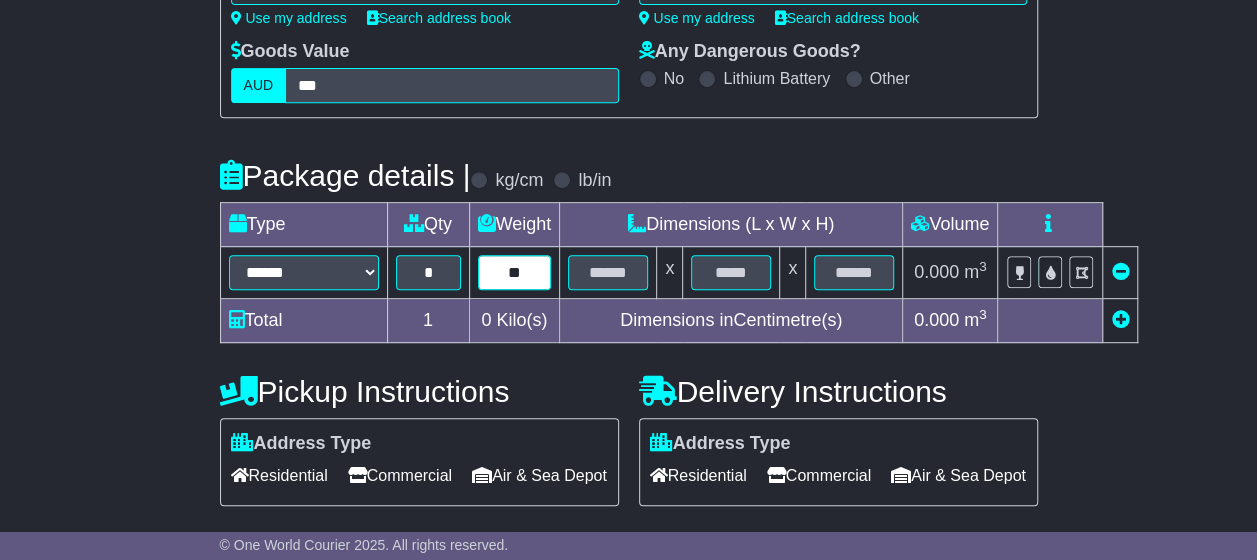 type on "**" 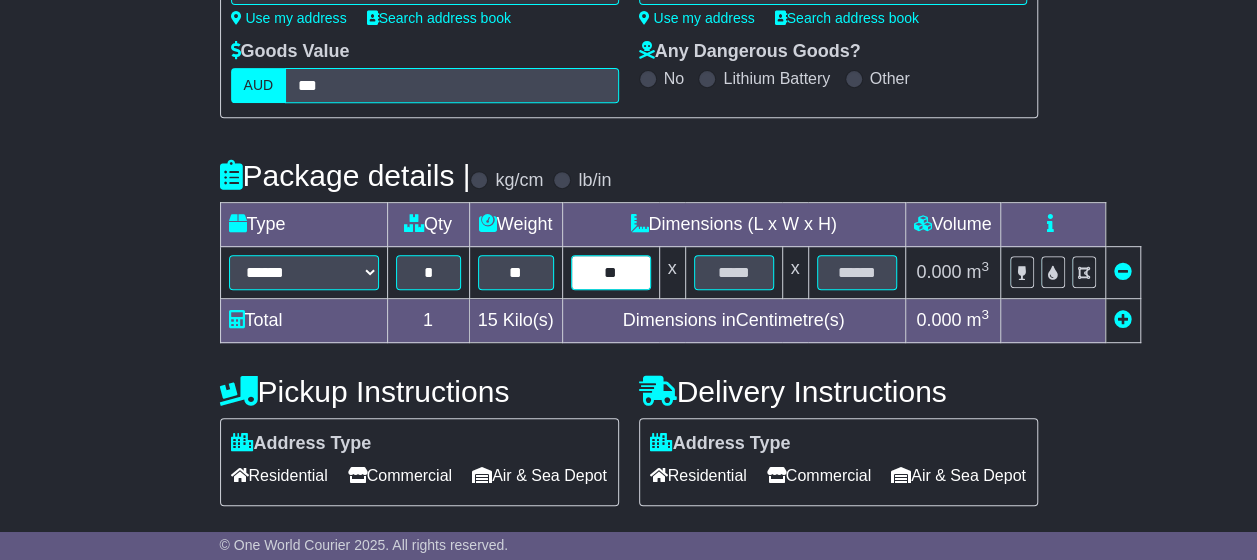 type on "**" 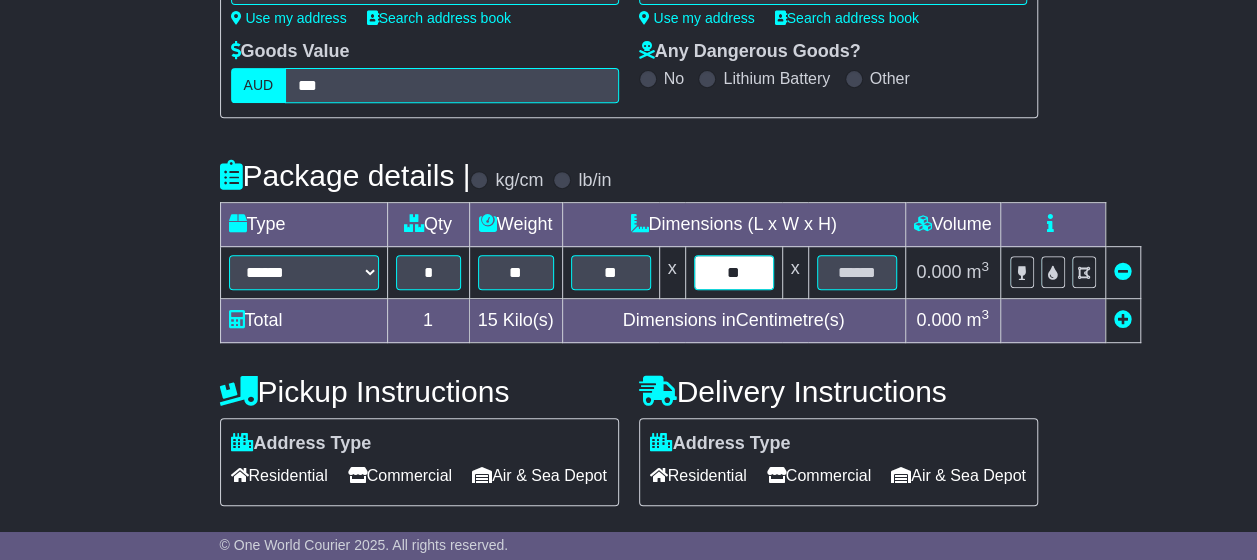 type on "**" 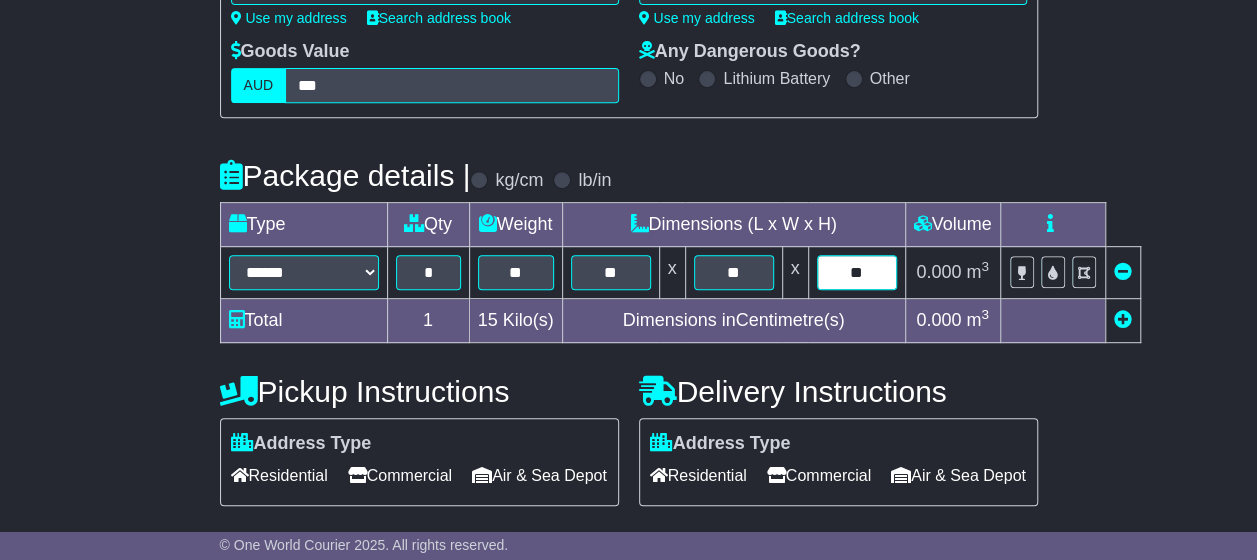 type on "**" 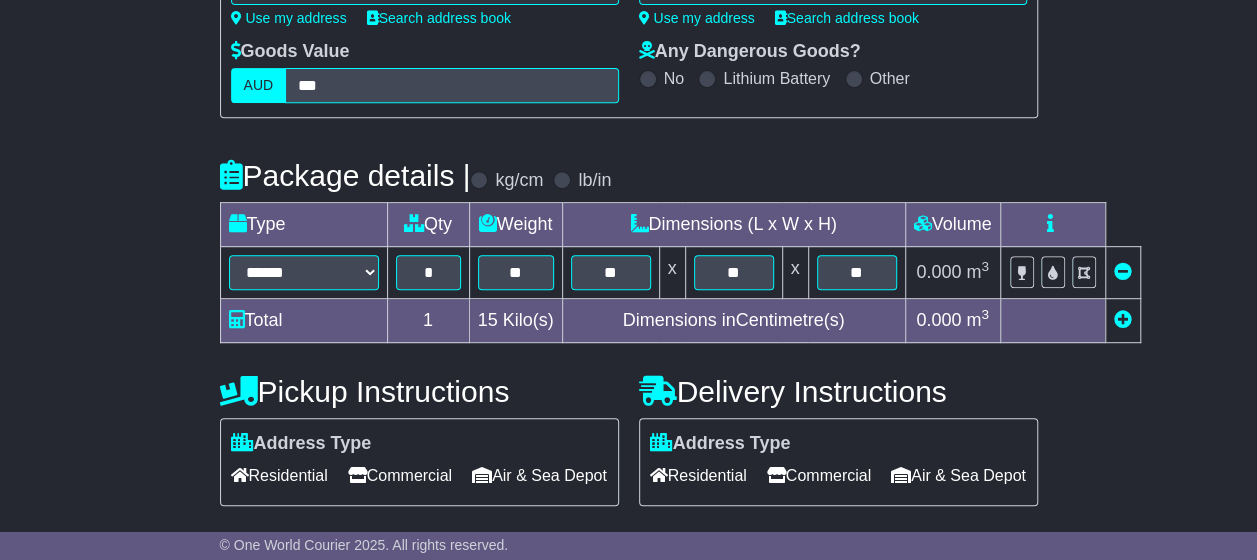 scroll, scrollTop: 816, scrollLeft: 0, axis: vertical 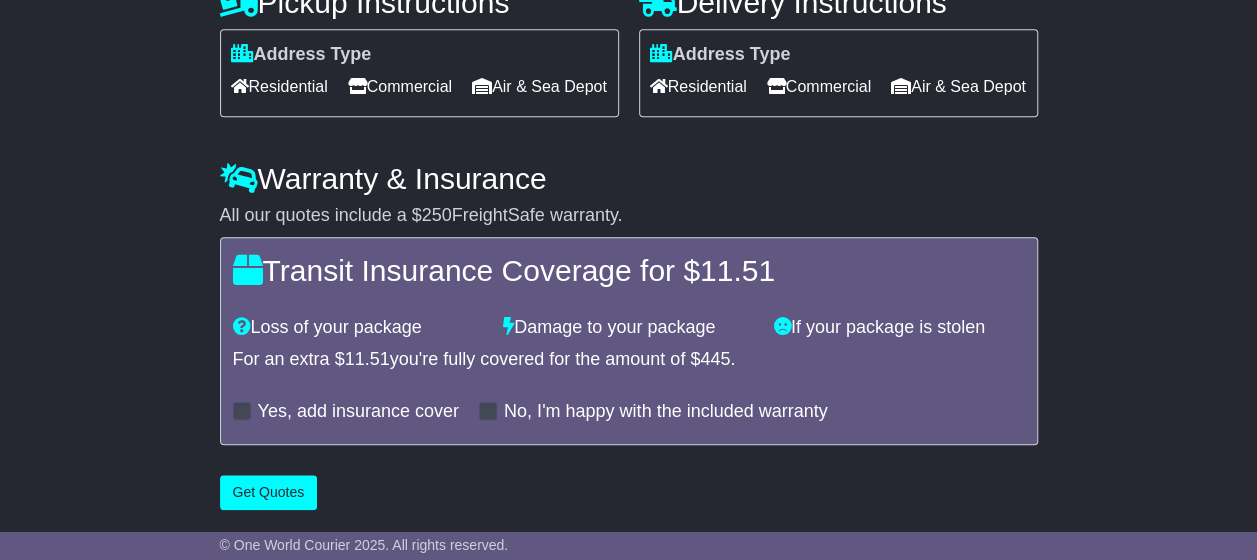 click on "Yes, add insurance cover" at bounding box center [358, 412] 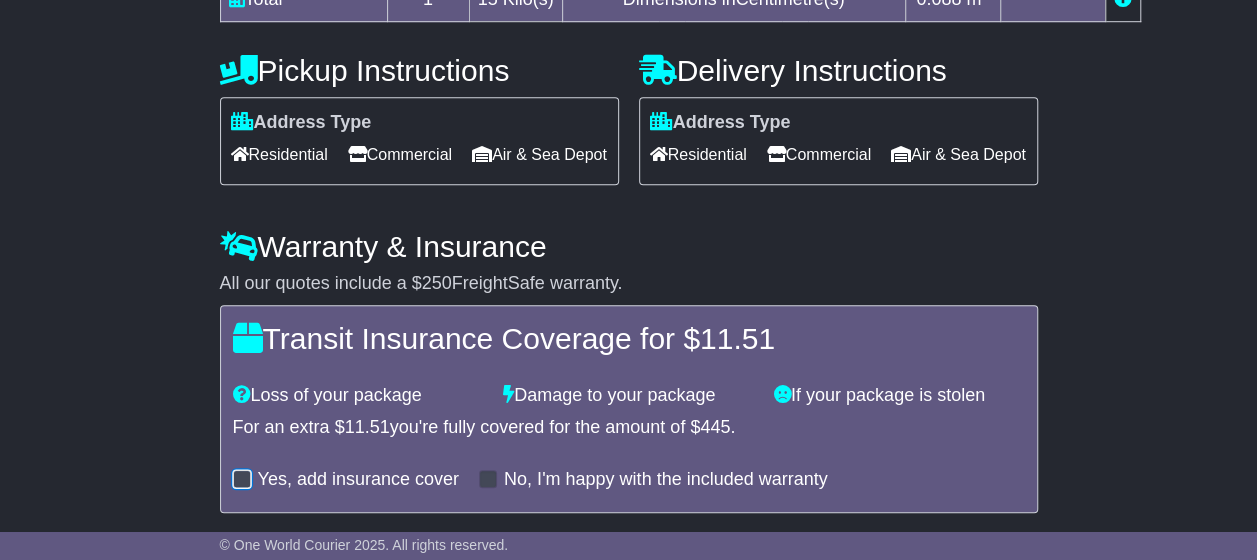 scroll, scrollTop: 516, scrollLeft: 0, axis: vertical 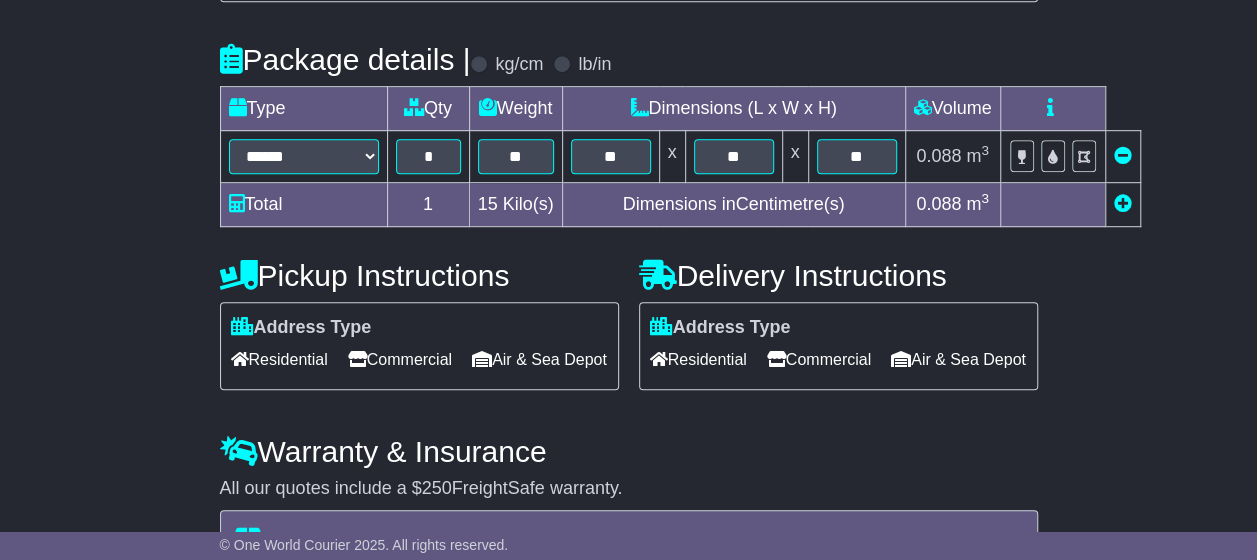 click on "Commercial" at bounding box center [400, 359] 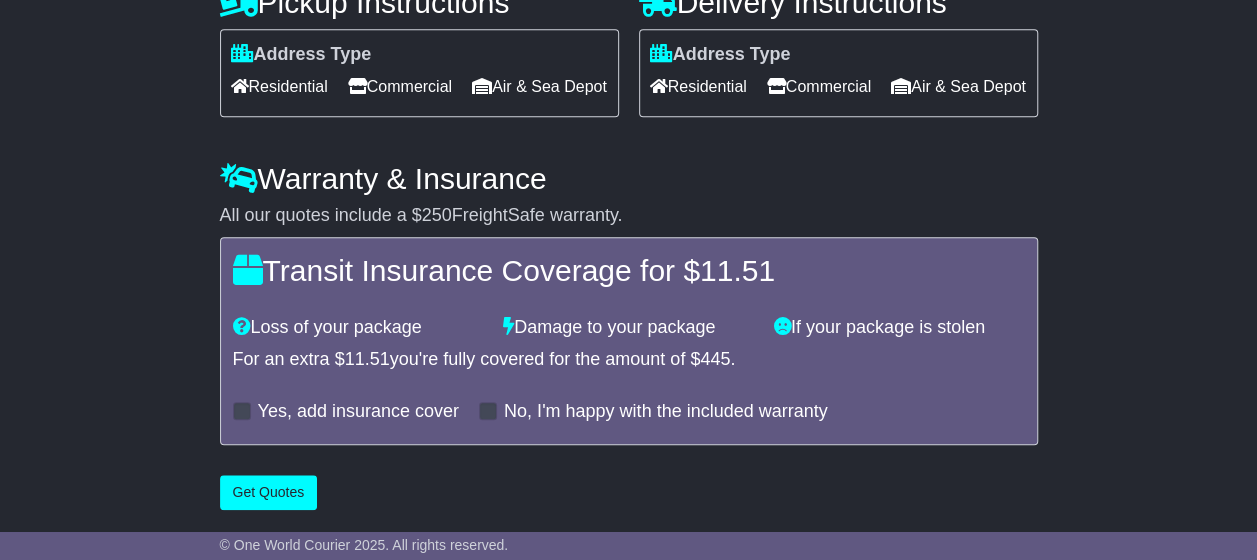 scroll, scrollTop: 817, scrollLeft: 0, axis: vertical 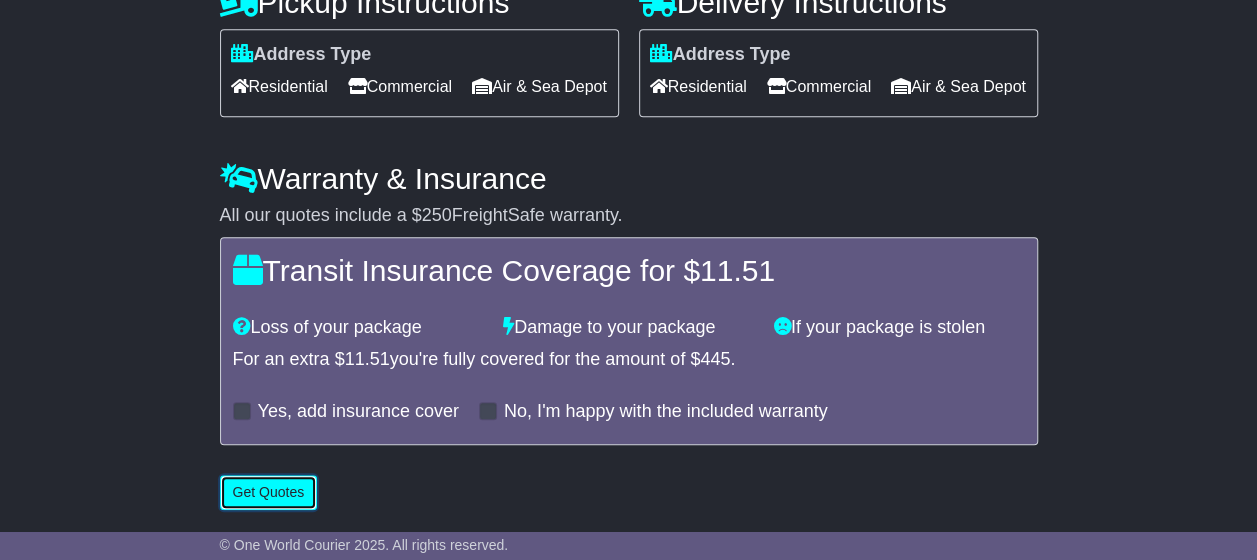 click on "Get Quotes" at bounding box center [269, 492] 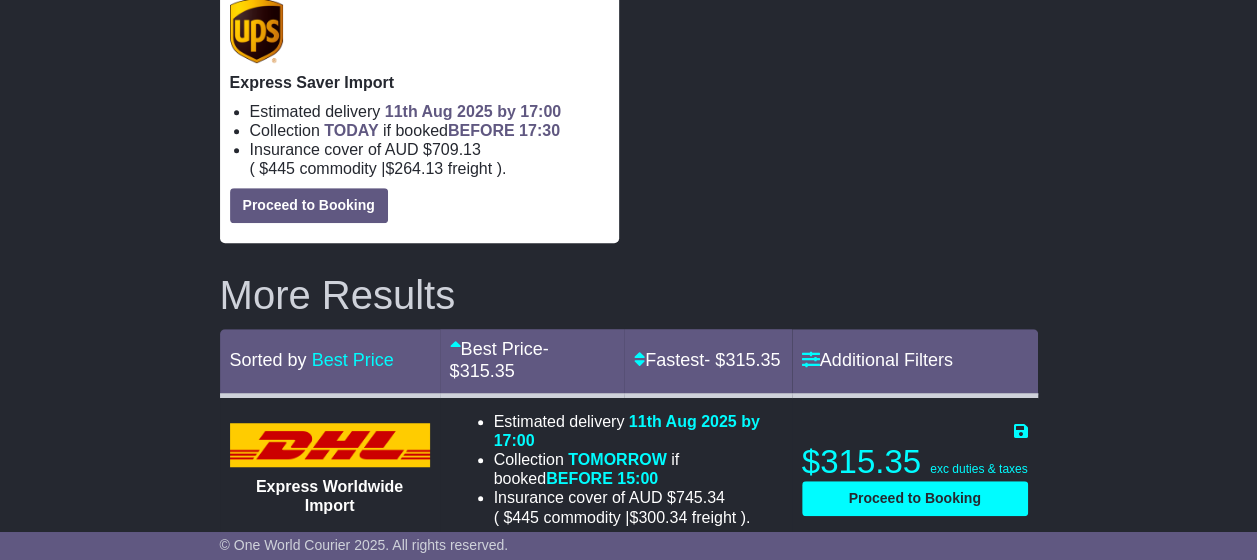 scroll, scrollTop: 600, scrollLeft: 0, axis: vertical 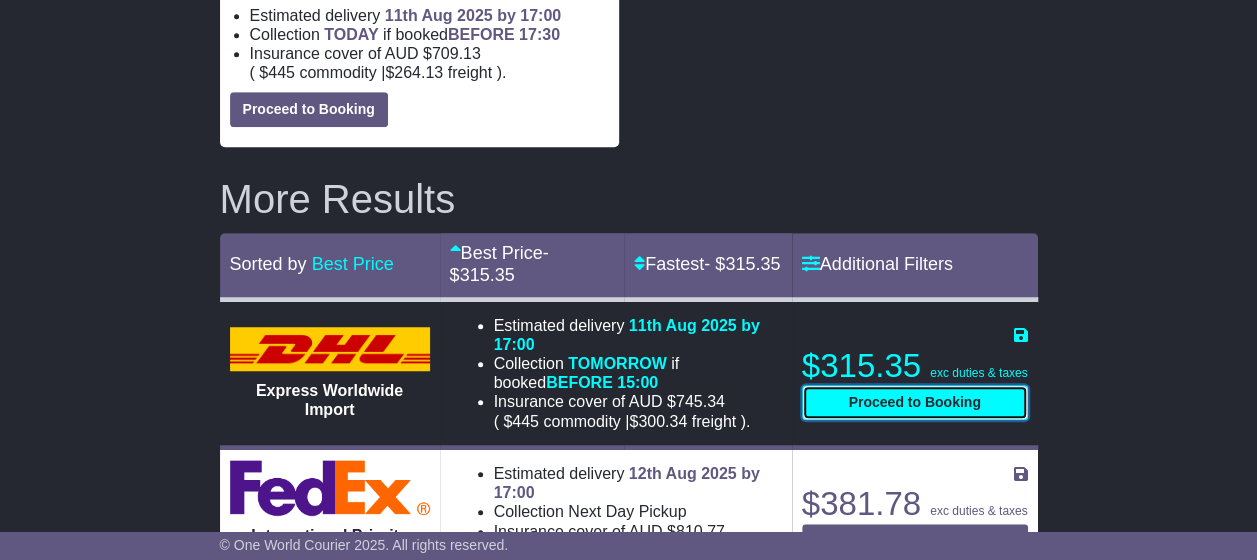 click on "Proceed to Booking" at bounding box center [915, 402] 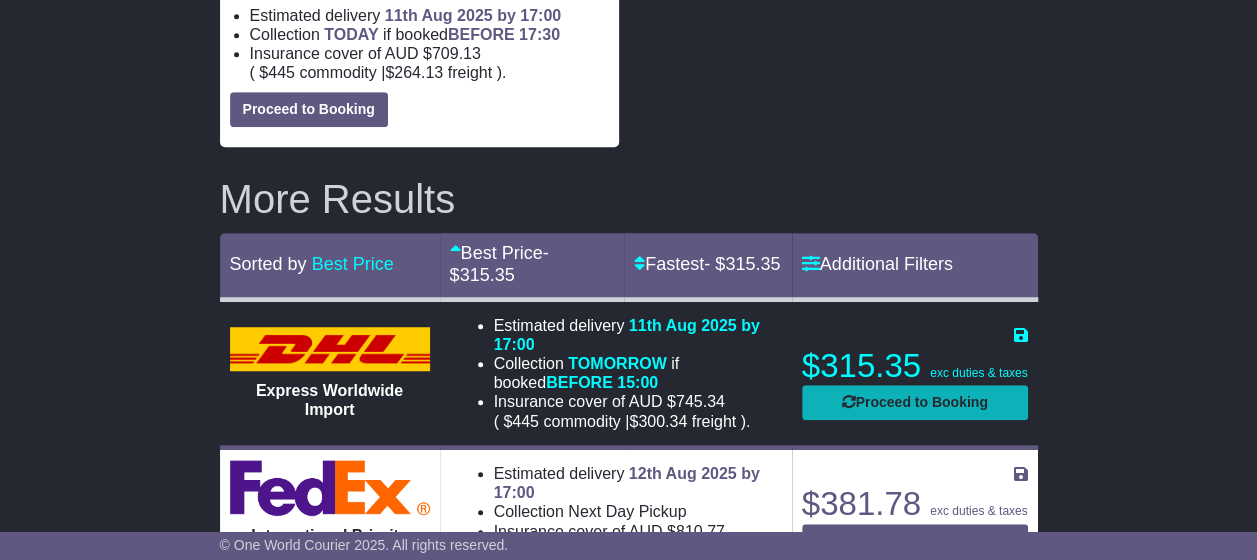 select on "*****" 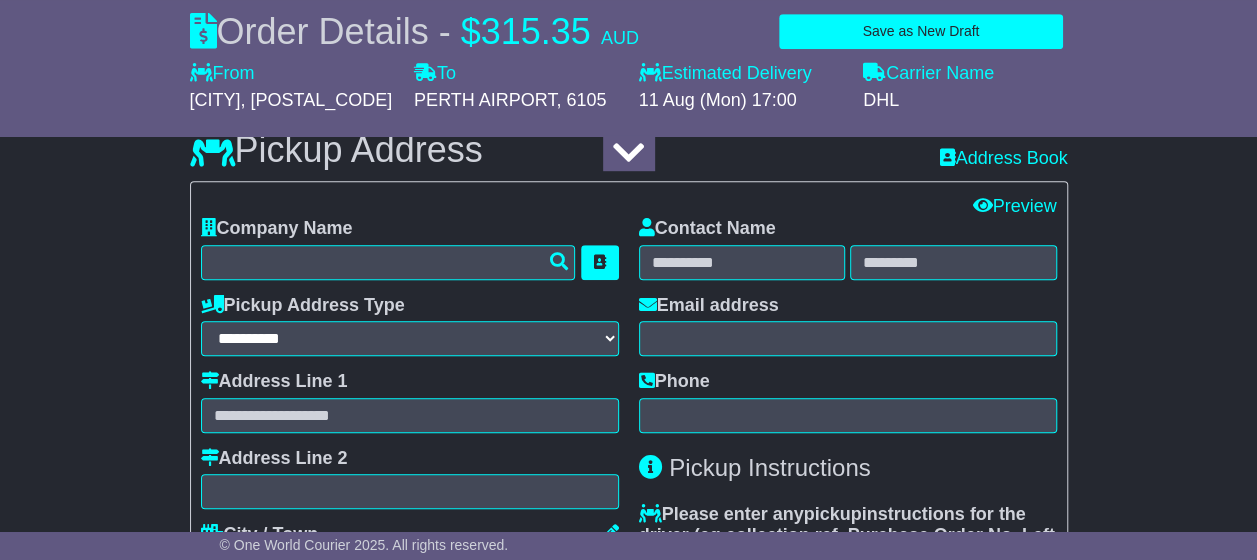 select on "***" 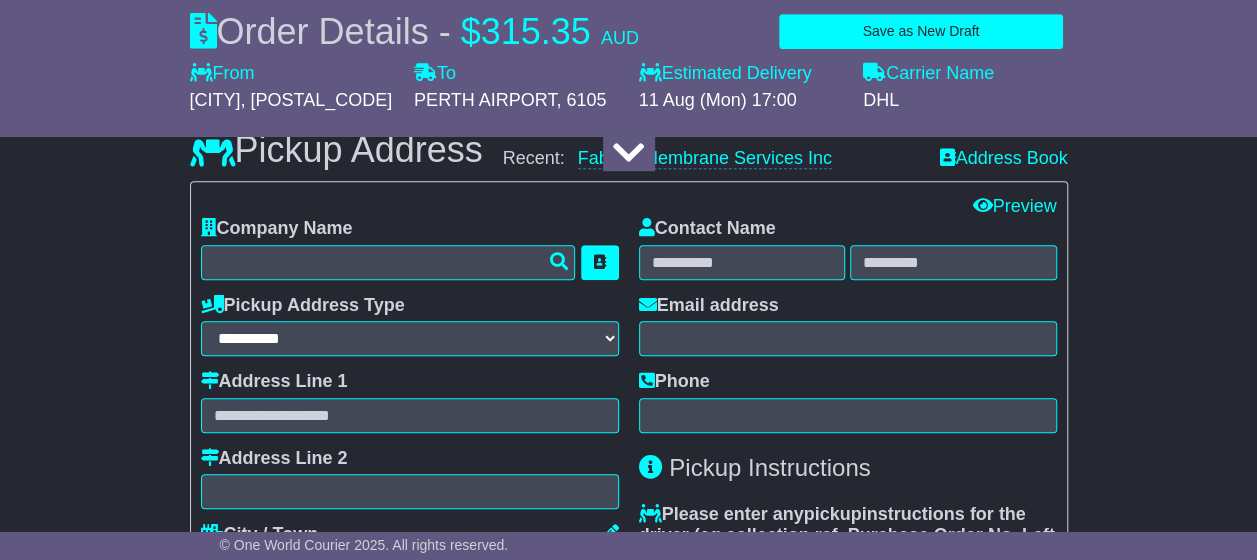 select 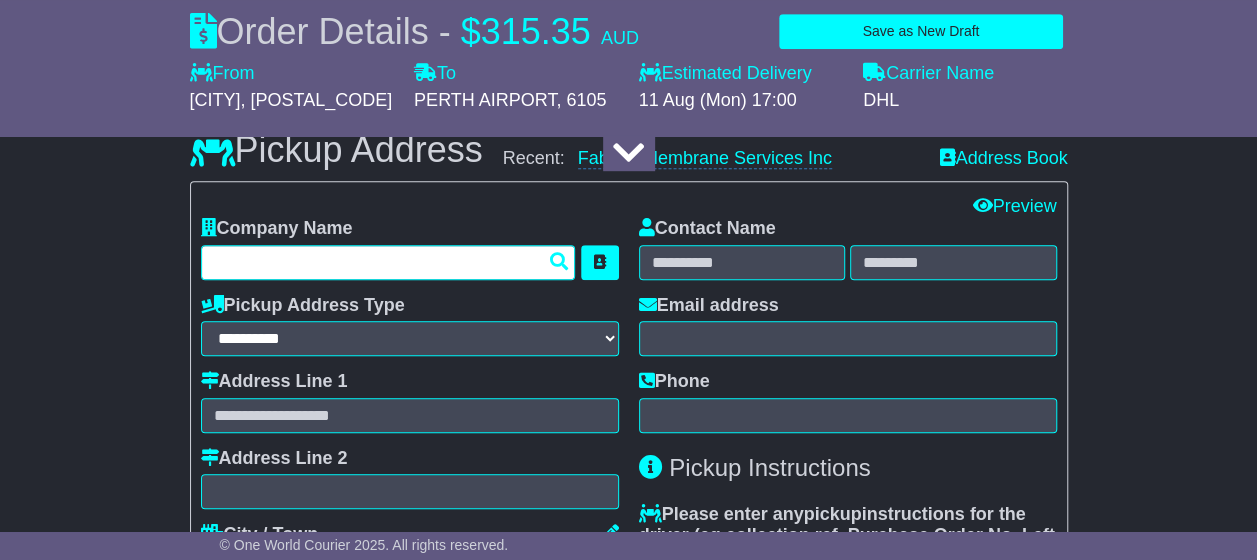 drag, startPoint x: 426, startPoint y: 272, endPoint x: 522, endPoint y: 236, distance: 102.528046 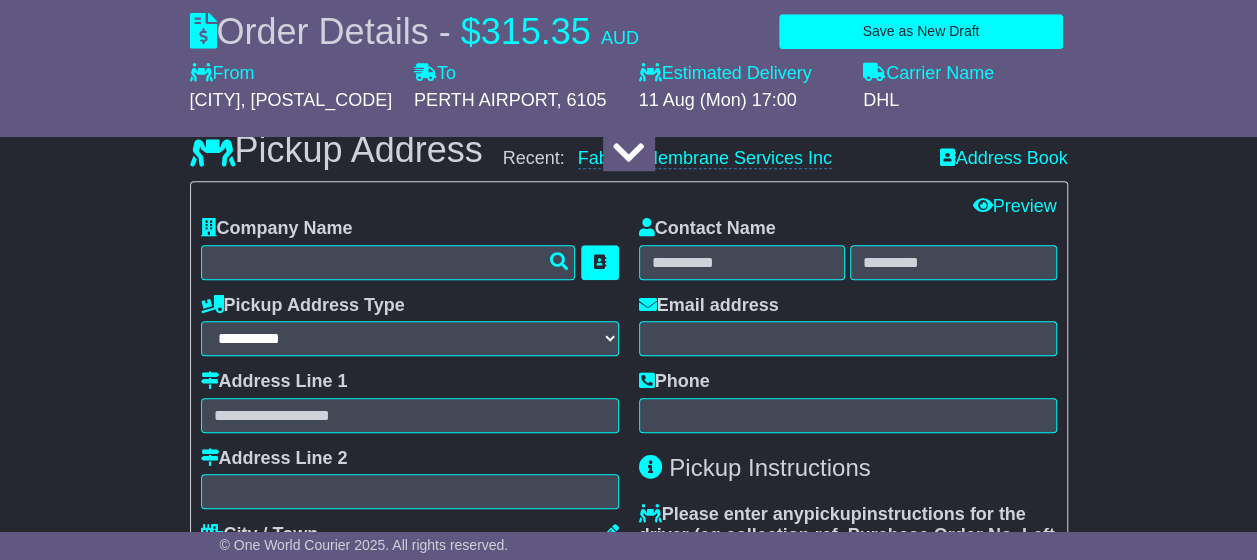 click at bounding box center [629, 153] 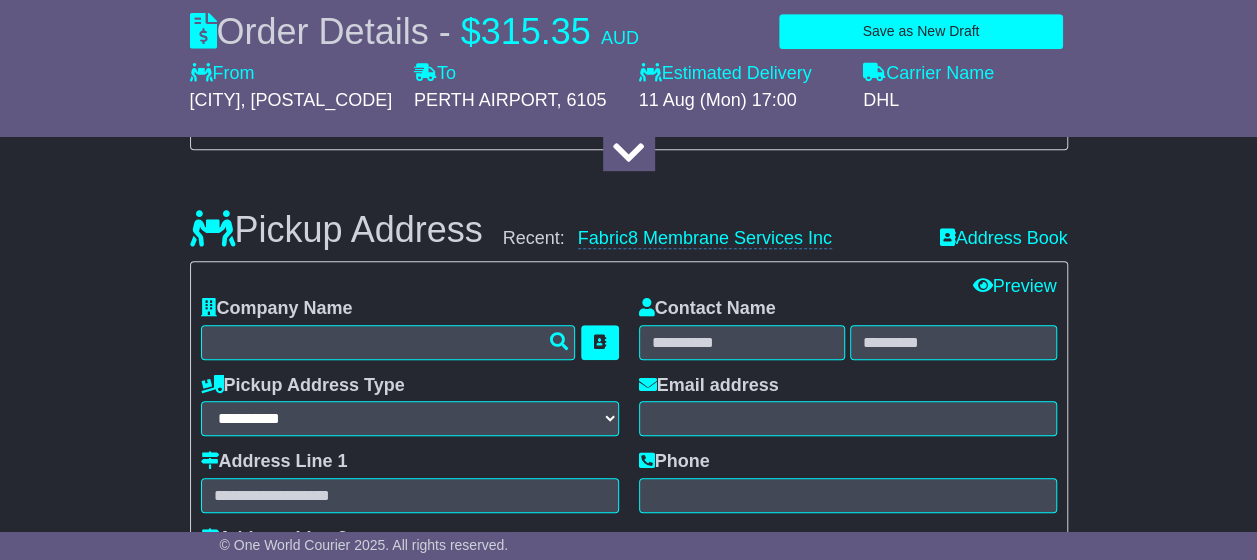 scroll, scrollTop: 400, scrollLeft: 0, axis: vertical 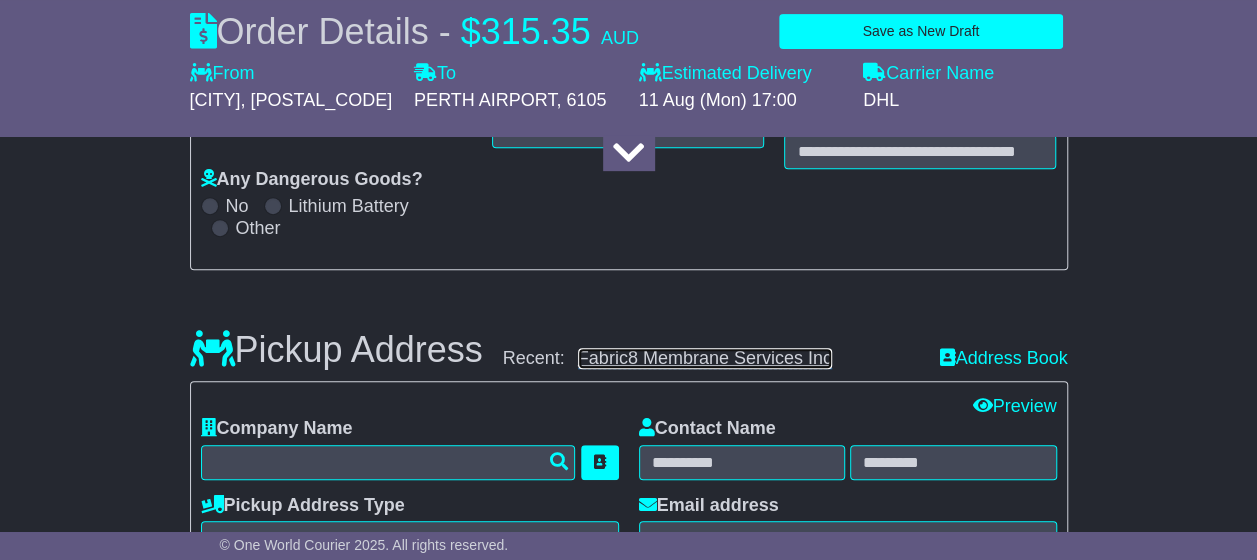 click on "Fabric8 Membrane Services Inc" at bounding box center (705, 358) 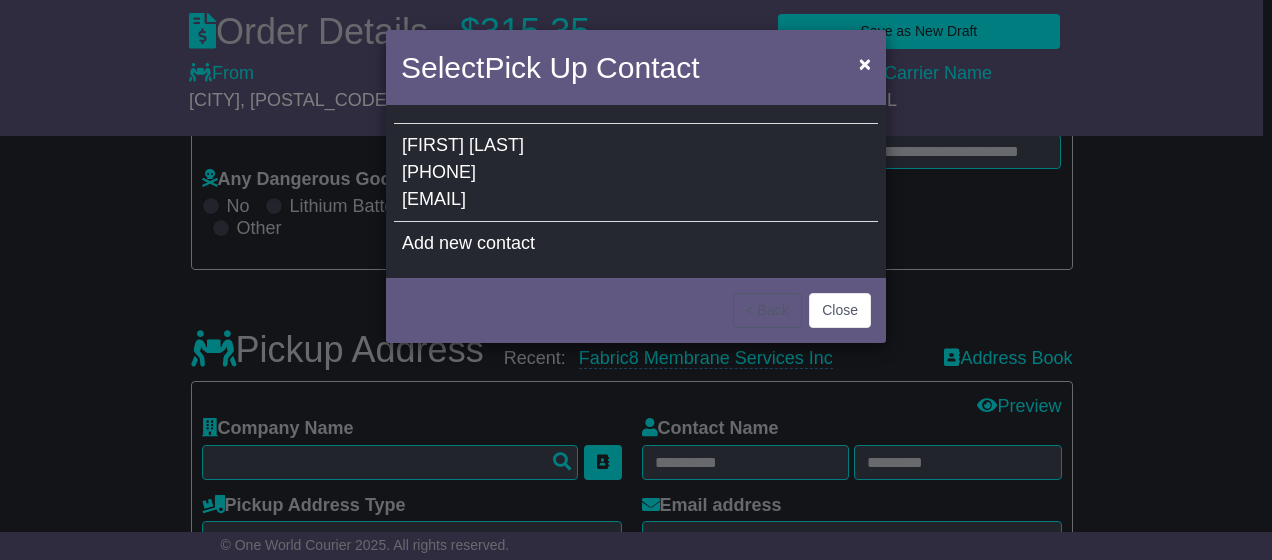 click on "Jonah   Gocela
639179040515
jonah@fabric8membraneservices.com" at bounding box center [636, 173] 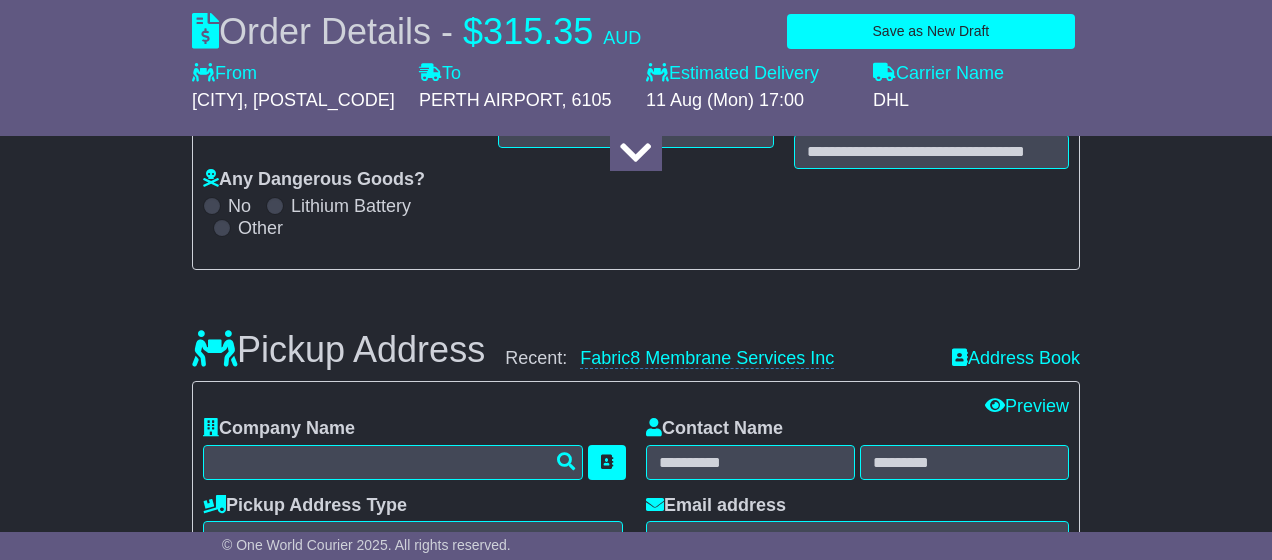 type on "**********" 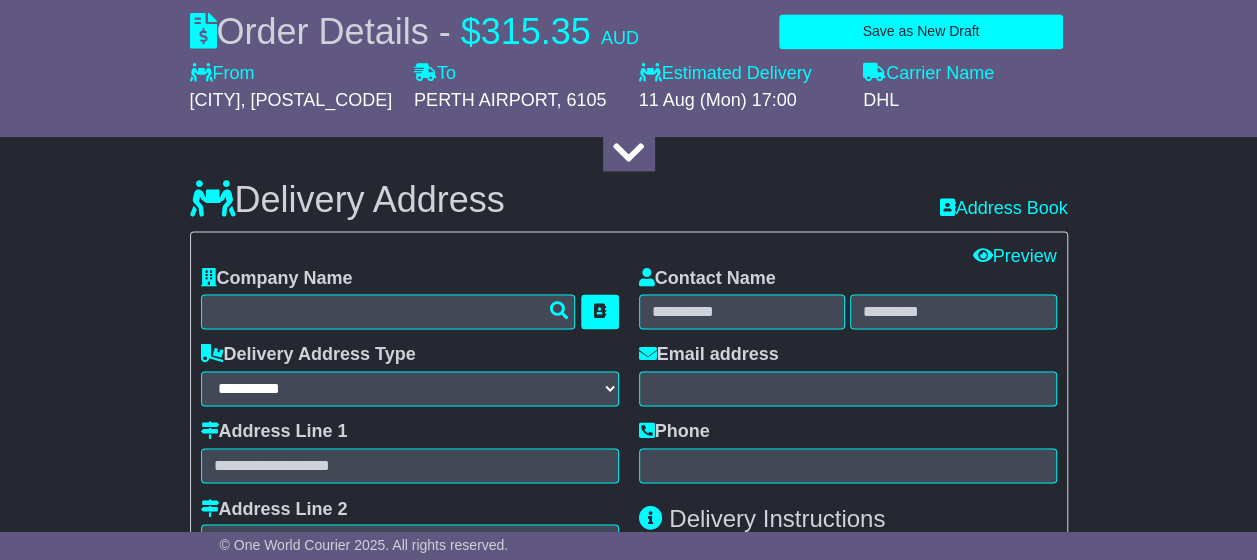 scroll, scrollTop: 1200, scrollLeft: 0, axis: vertical 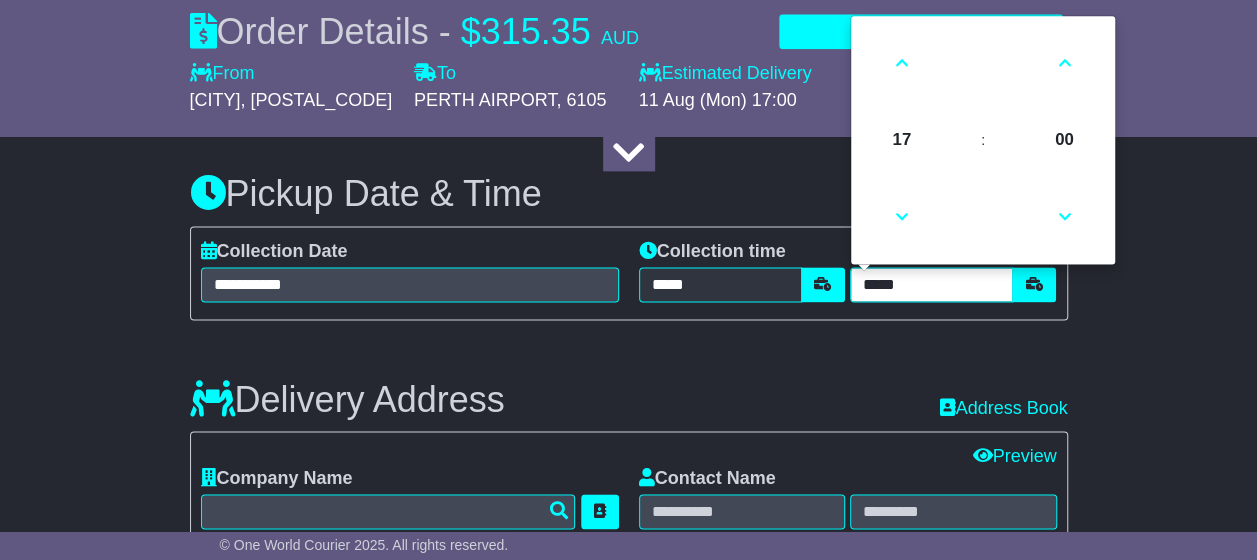 click on "*****" at bounding box center (931, 284) 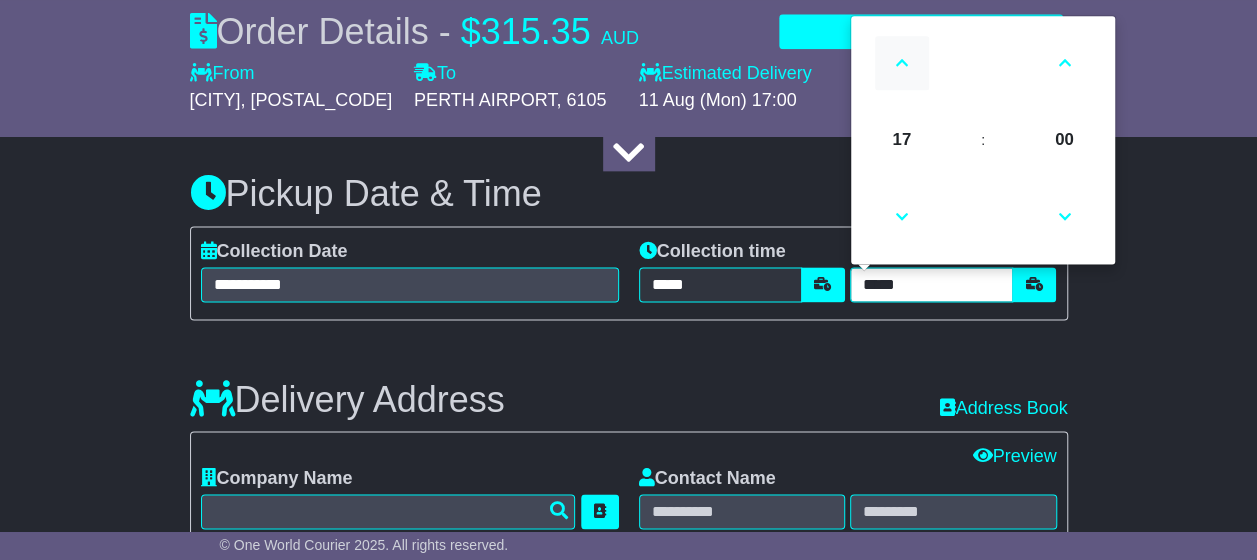 click at bounding box center (902, 63) 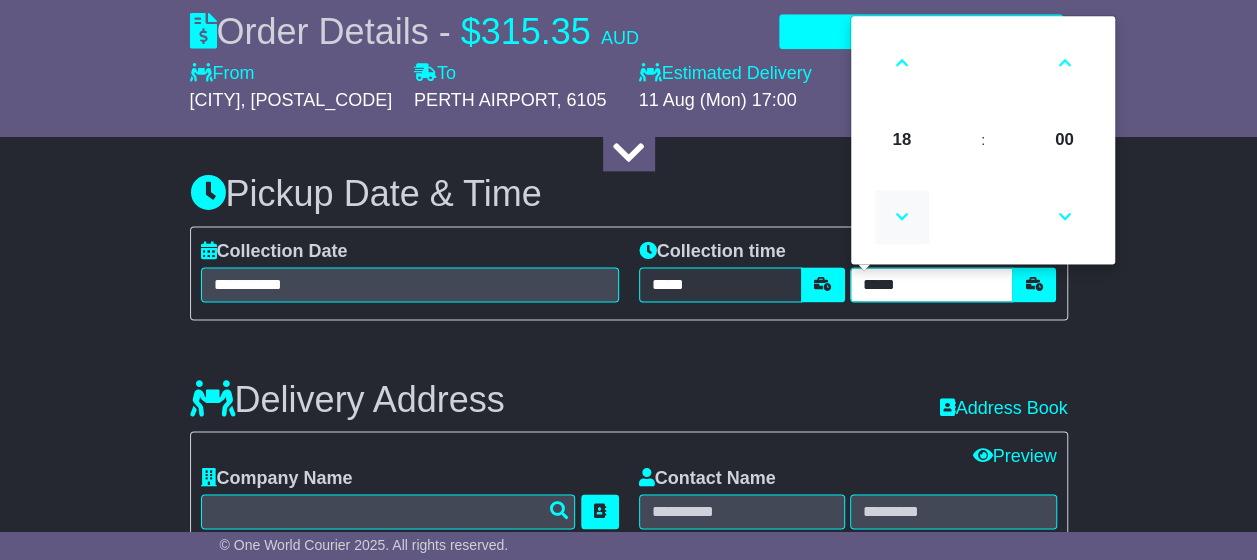 click at bounding box center [902, 217] 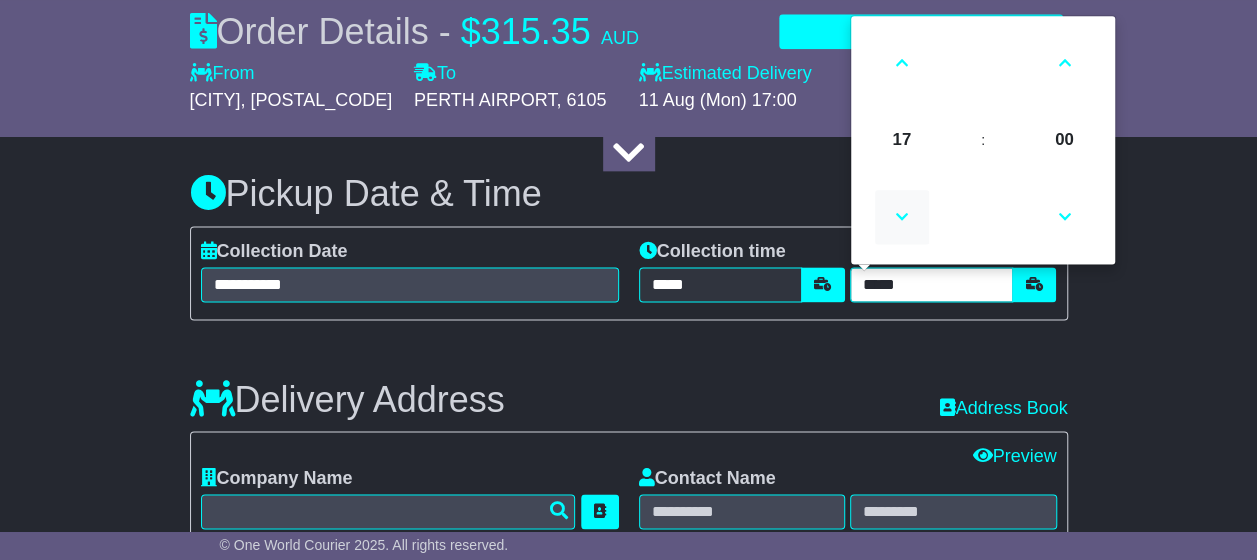 click at bounding box center [902, 217] 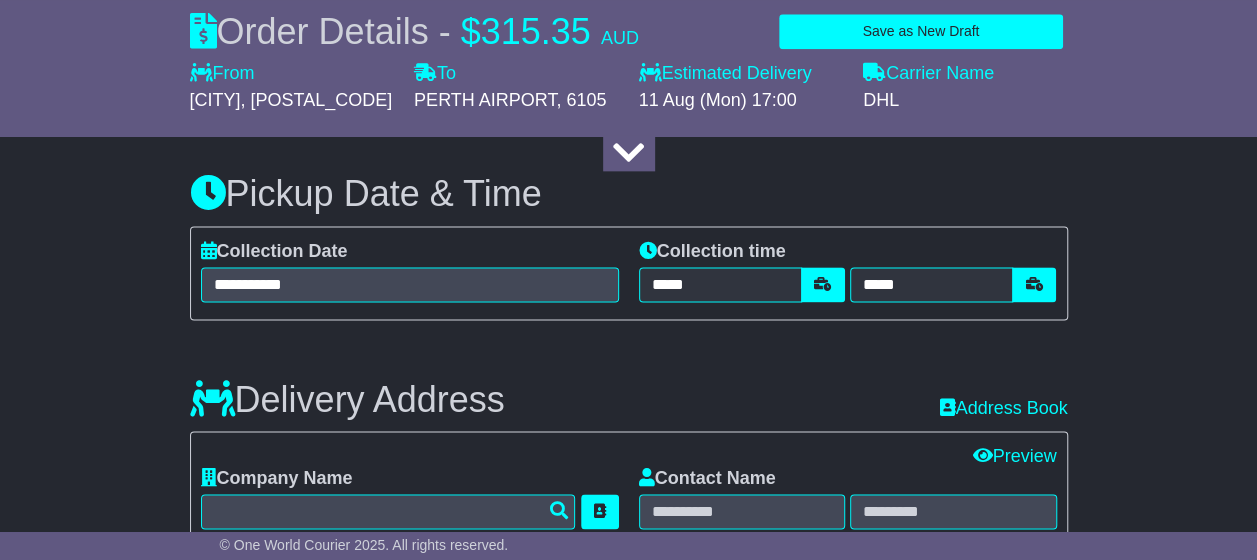 click on "About your package
What is your Package
Documents
Non-Documents
What are the Incoterms?
***
***
***
***
***
***
Description of Goods
Attention: dangerous goods are not allowed by service.
Your Internal Reference (required)
Any Dangerous Goods?
No" at bounding box center [628, 1000] 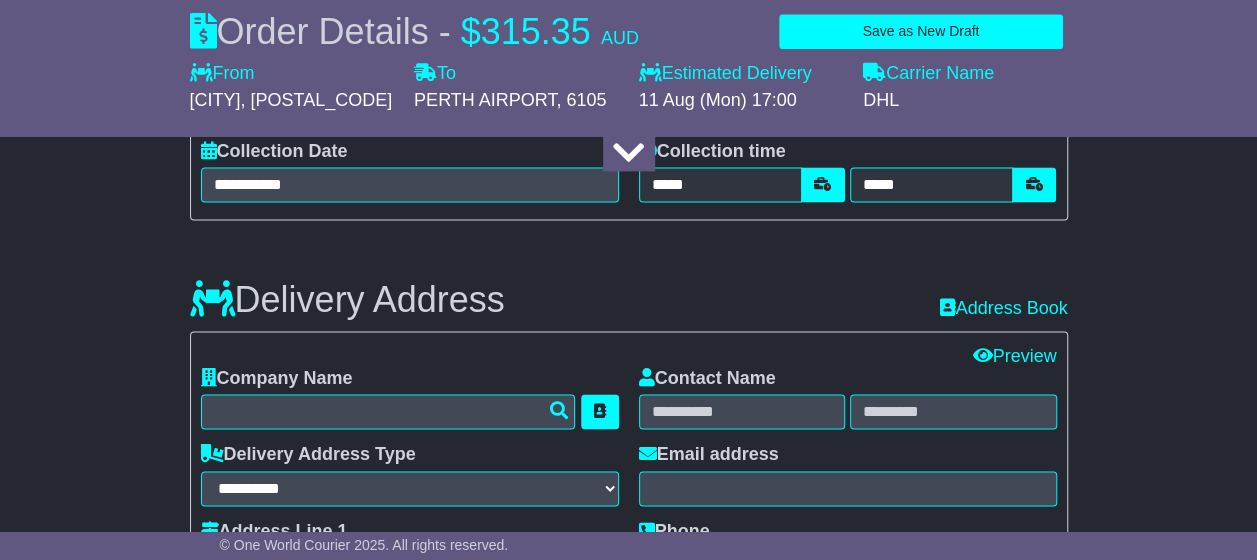 scroll, scrollTop: 1500, scrollLeft: 0, axis: vertical 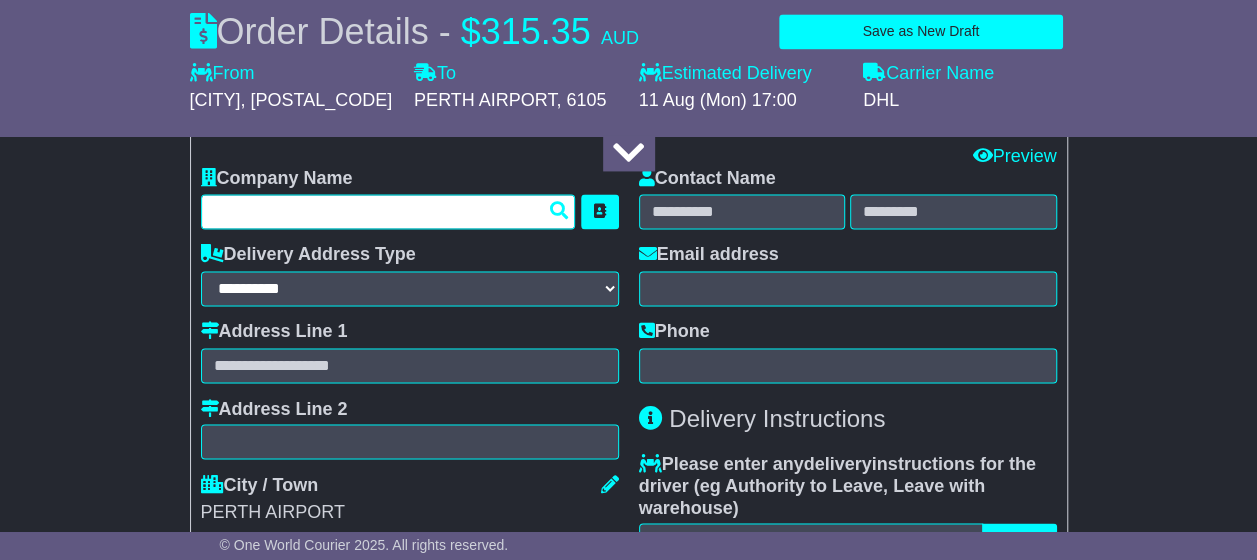 click at bounding box center [388, 211] 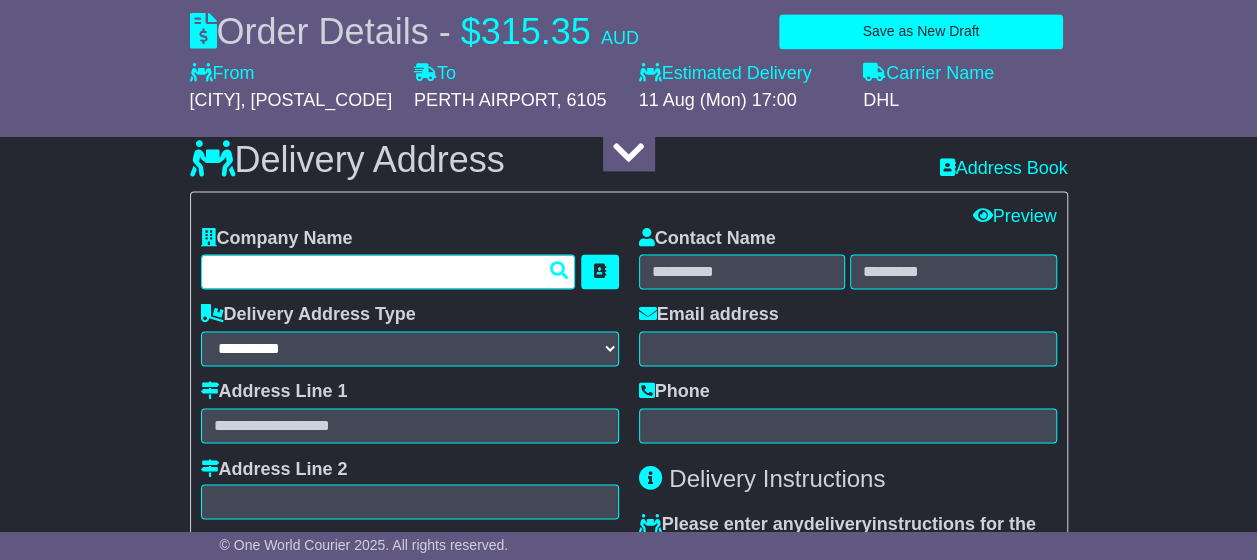 scroll, scrollTop: 1400, scrollLeft: 0, axis: vertical 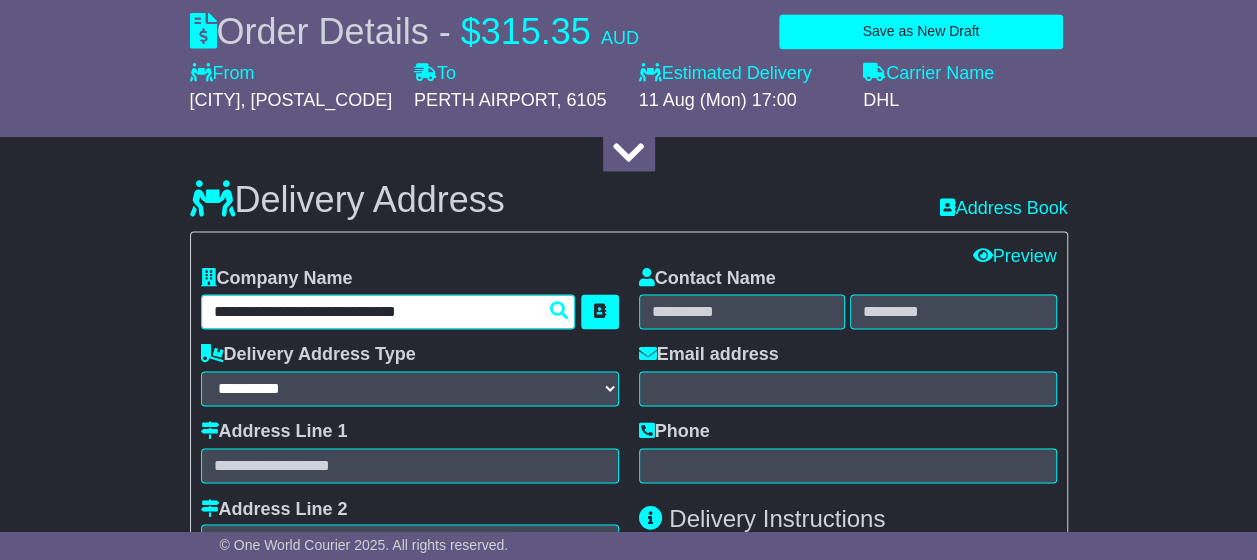click on "**********" at bounding box center (388, 311) 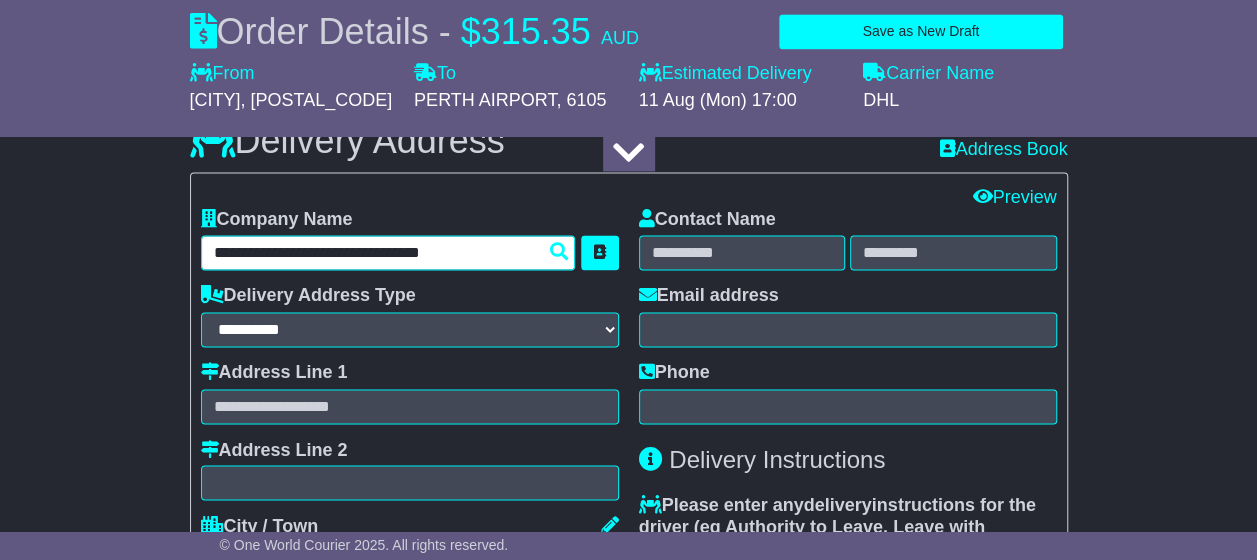 scroll, scrollTop: 1500, scrollLeft: 0, axis: vertical 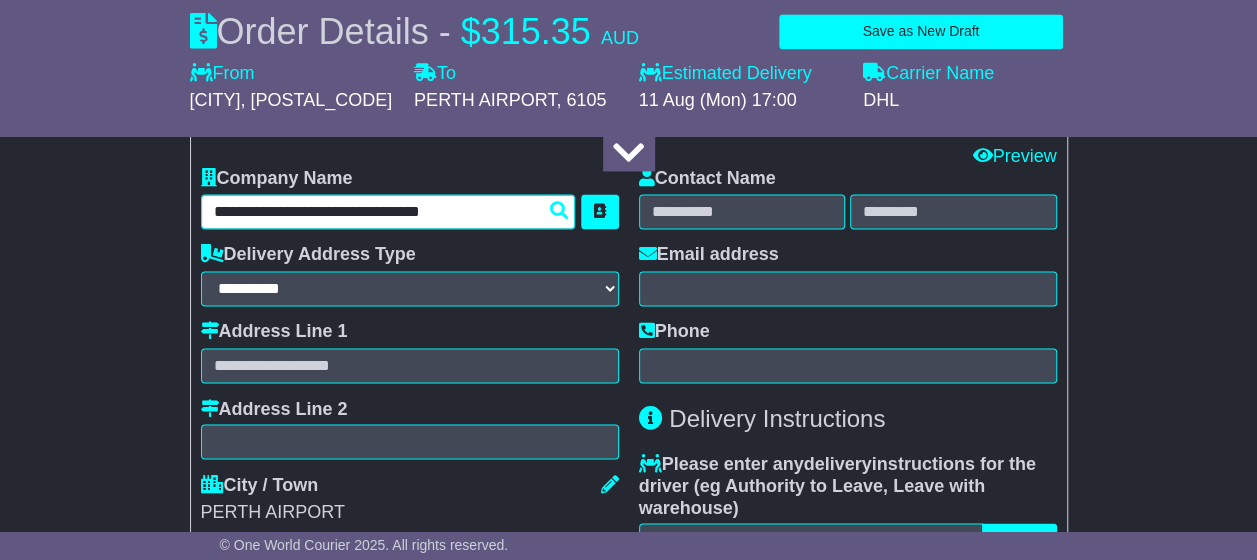 type on "**********" 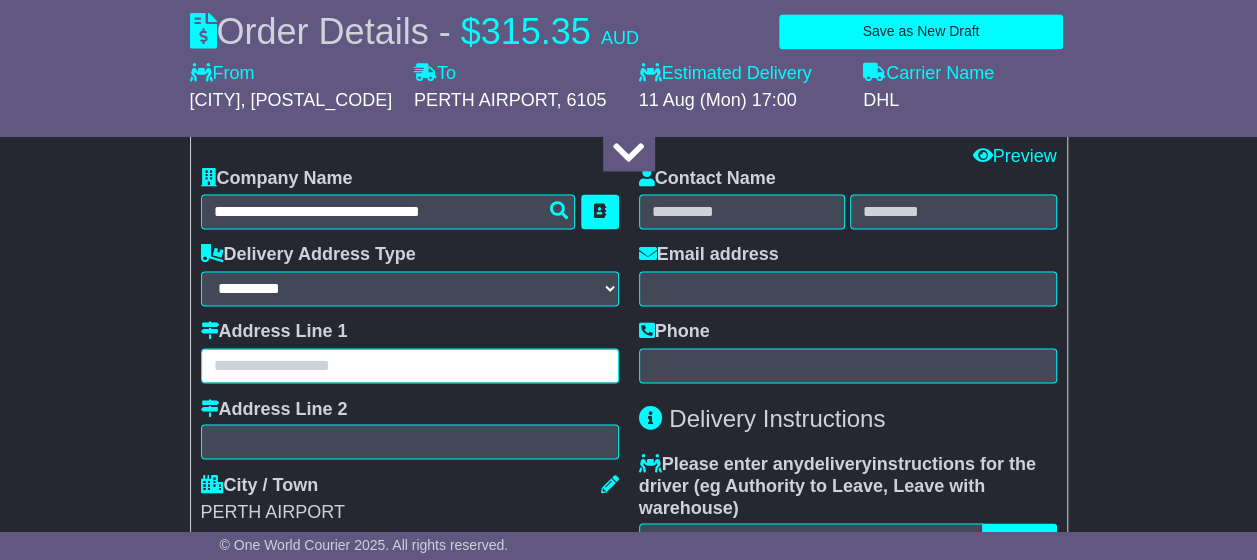 click at bounding box center (410, 365) 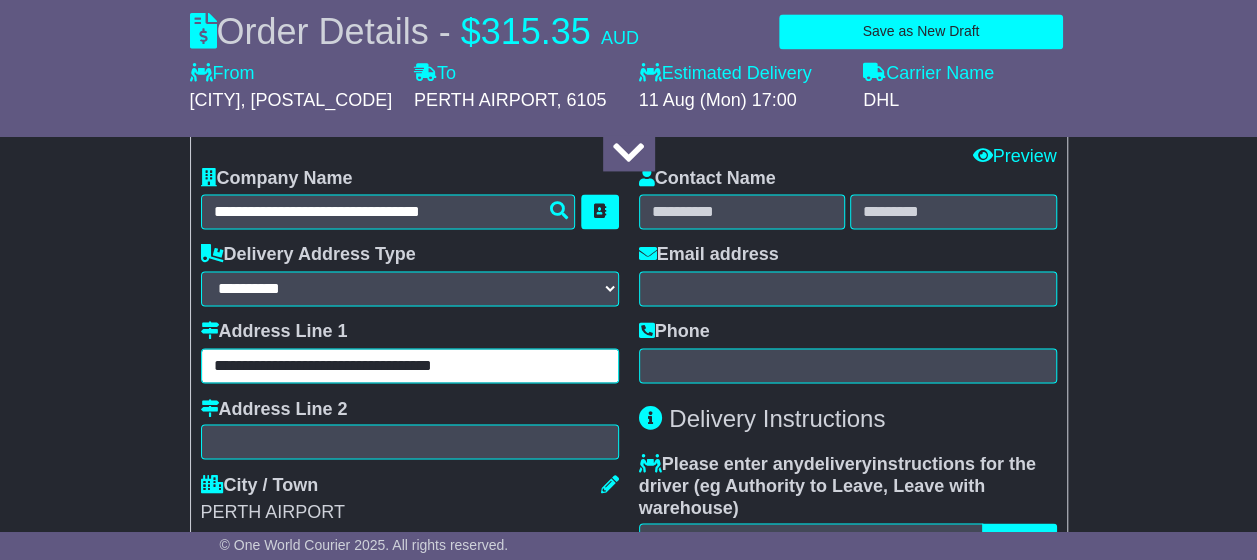 type on "**********" 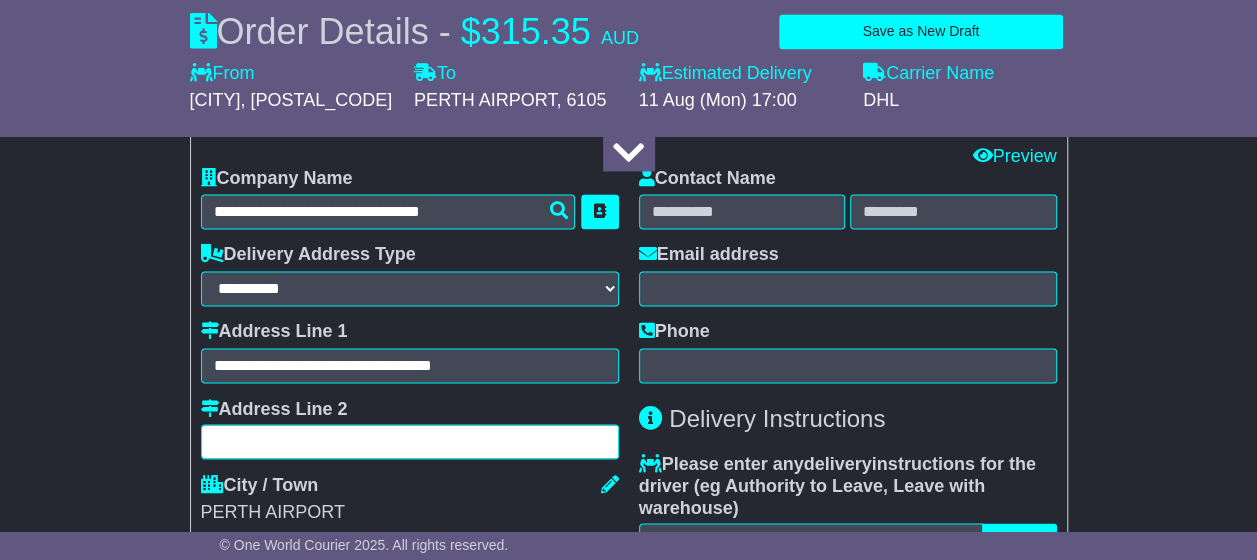 click at bounding box center (410, 441) 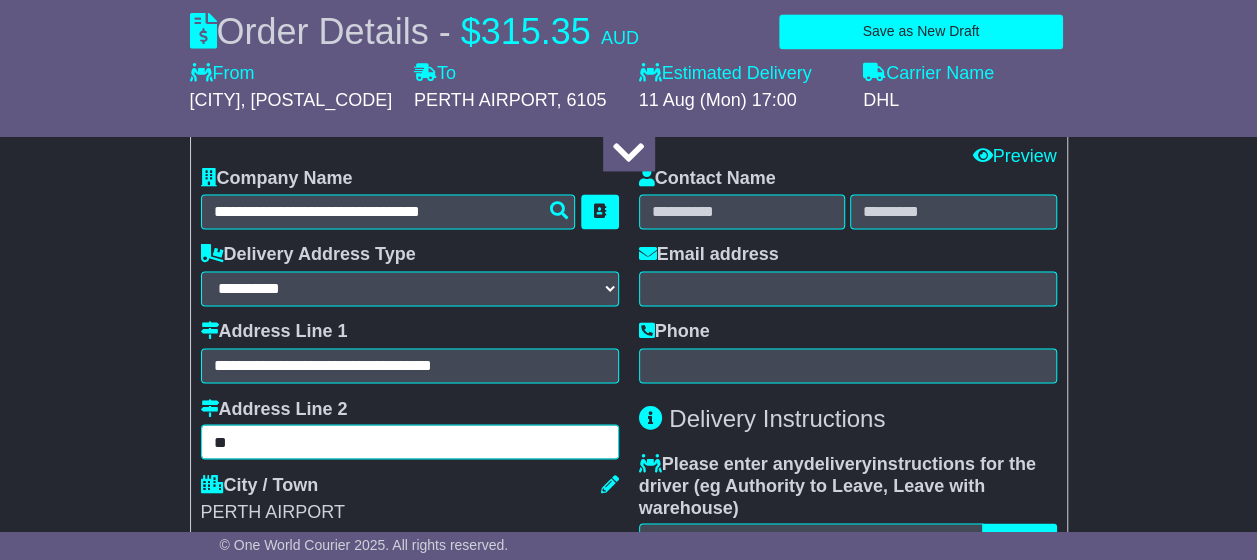 type on "*" 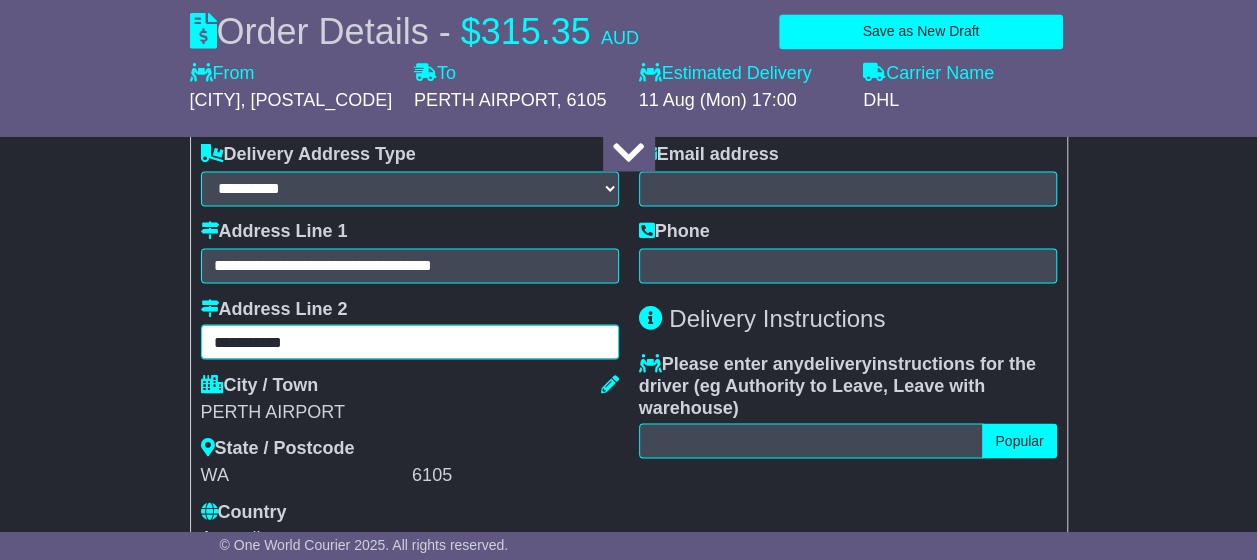 scroll, scrollTop: 1500, scrollLeft: 0, axis: vertical 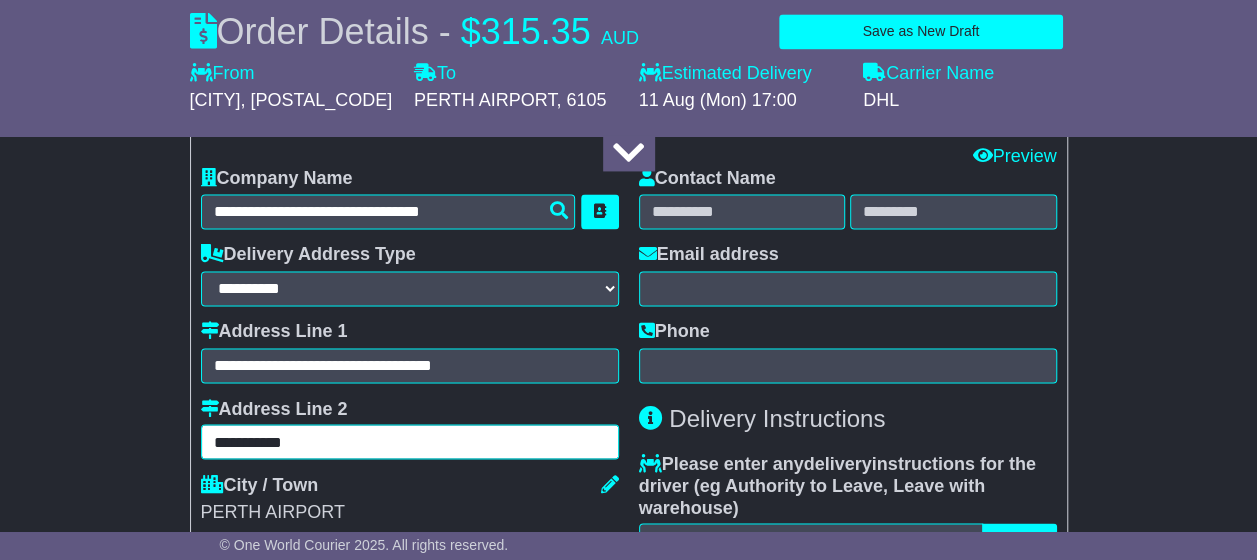 type on "**********" 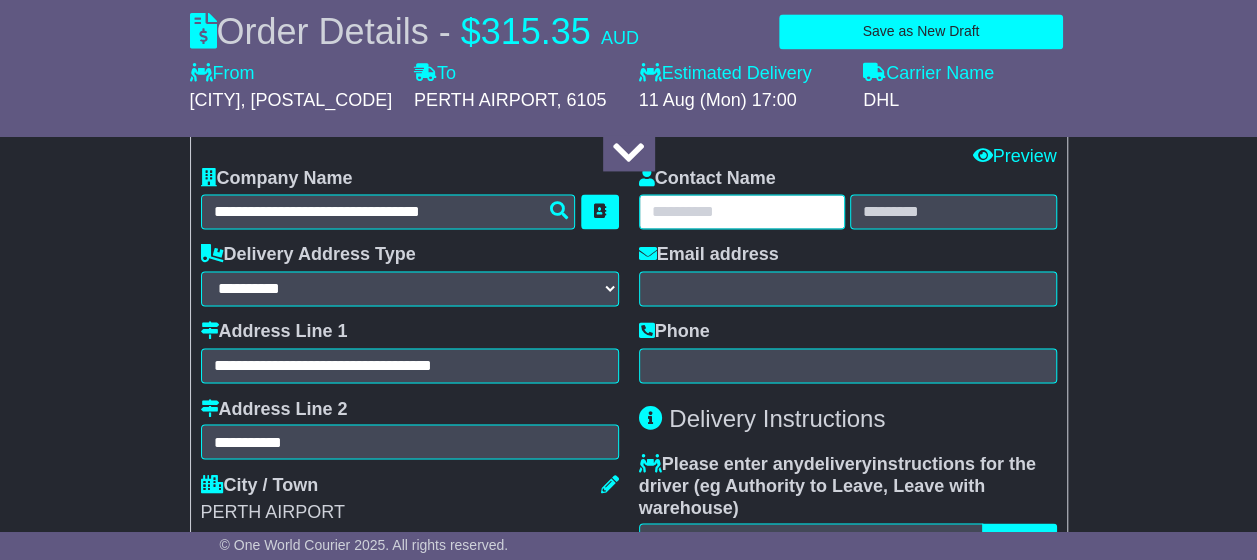 click at bounding box center [742, 211] 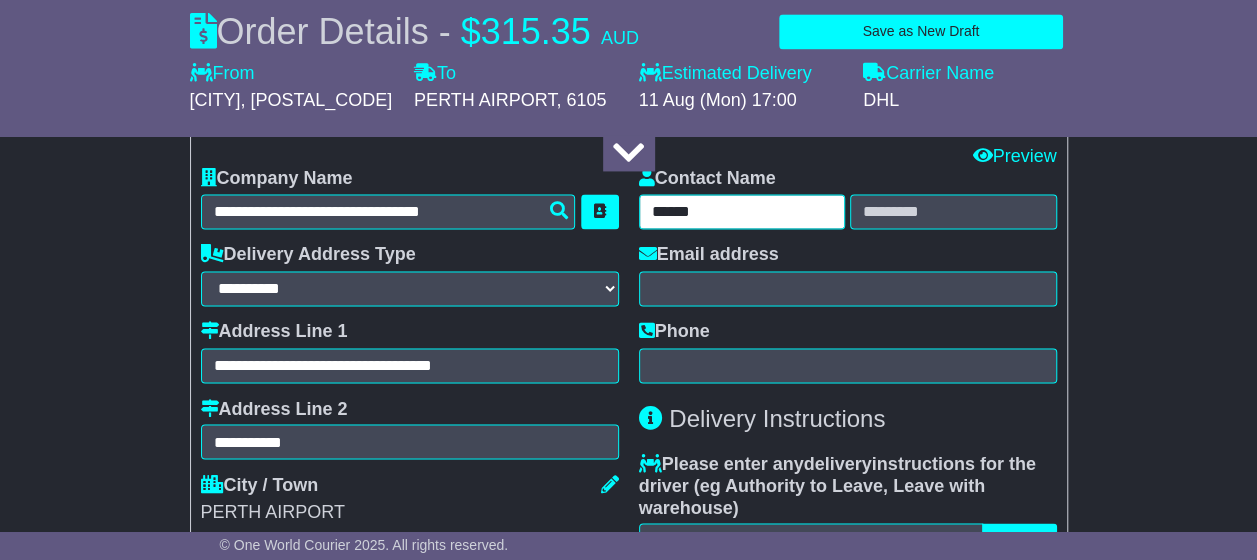type on "******" 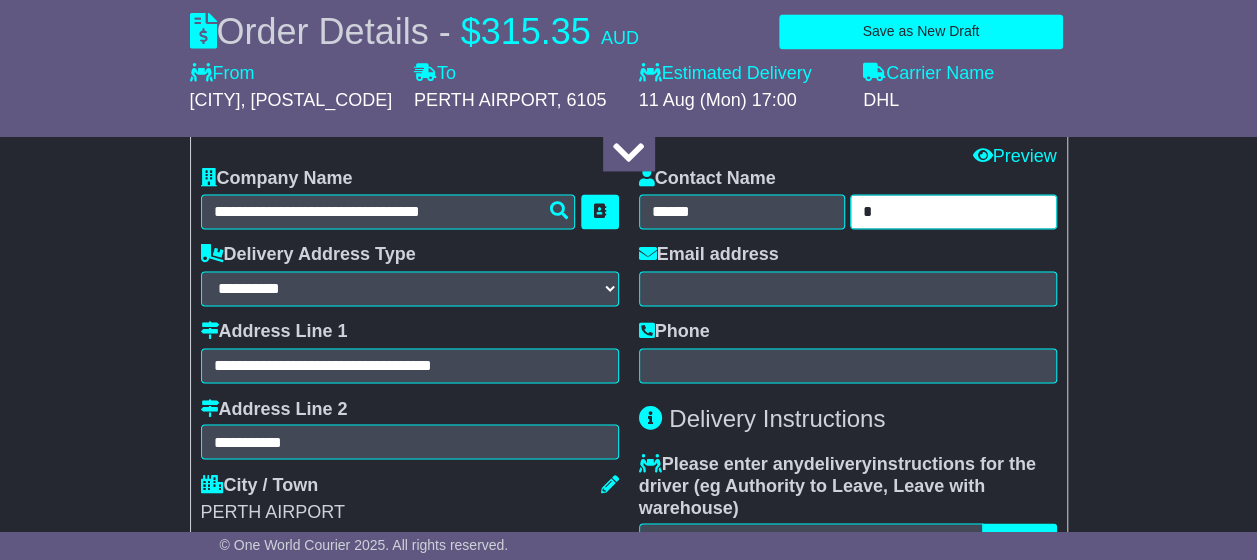 type on "*" 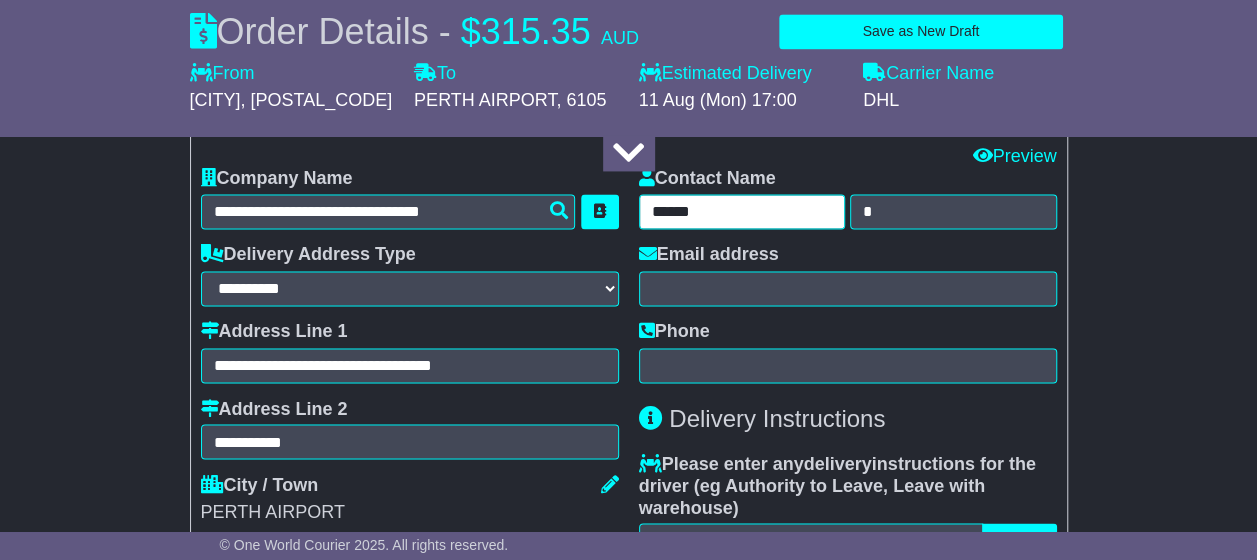 click on "******" at bounding box center [742, 211] 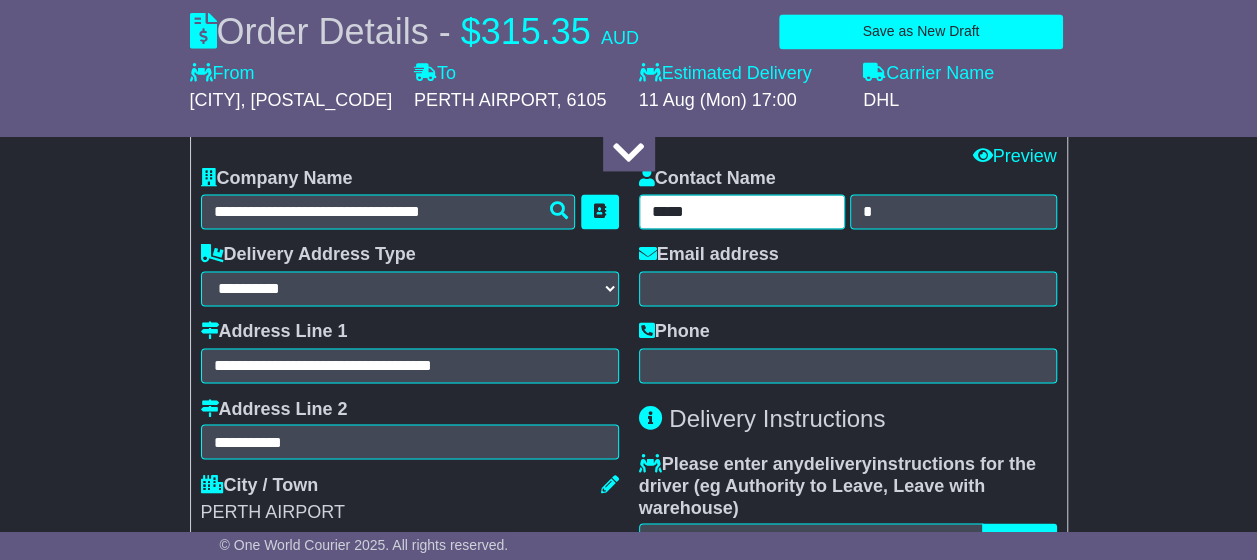 type on "*****" 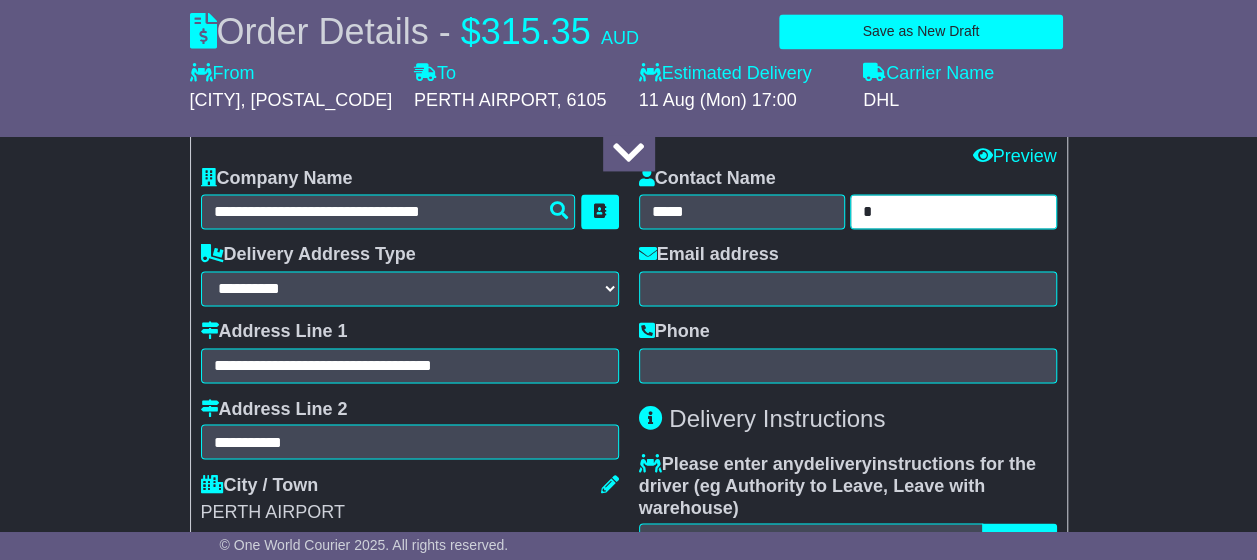 click on "*" at bounding box center (953, 211) 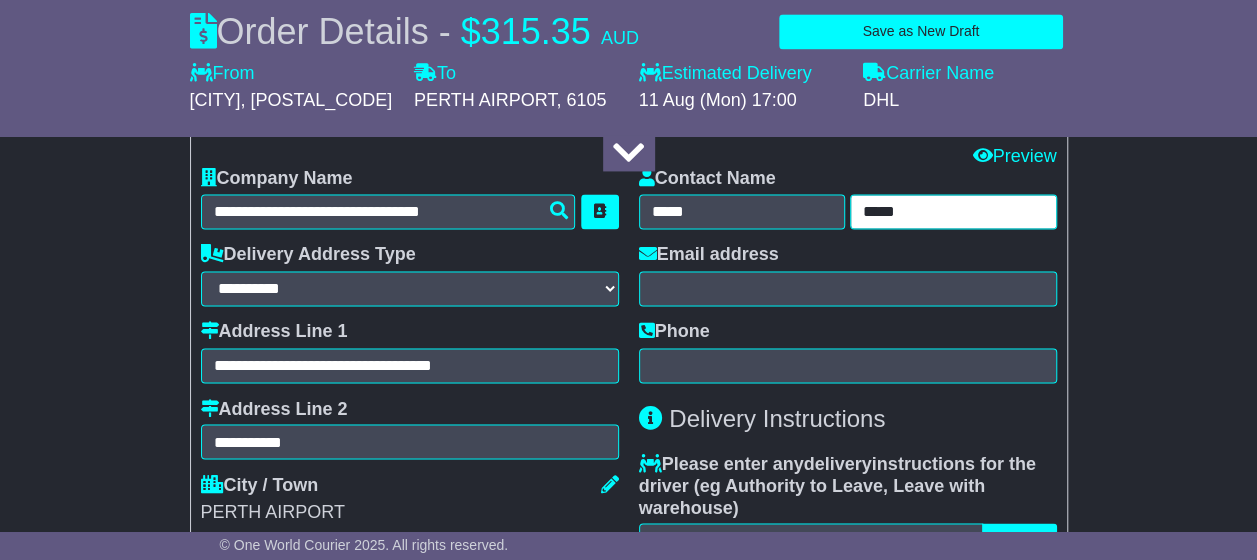 type on "*****" 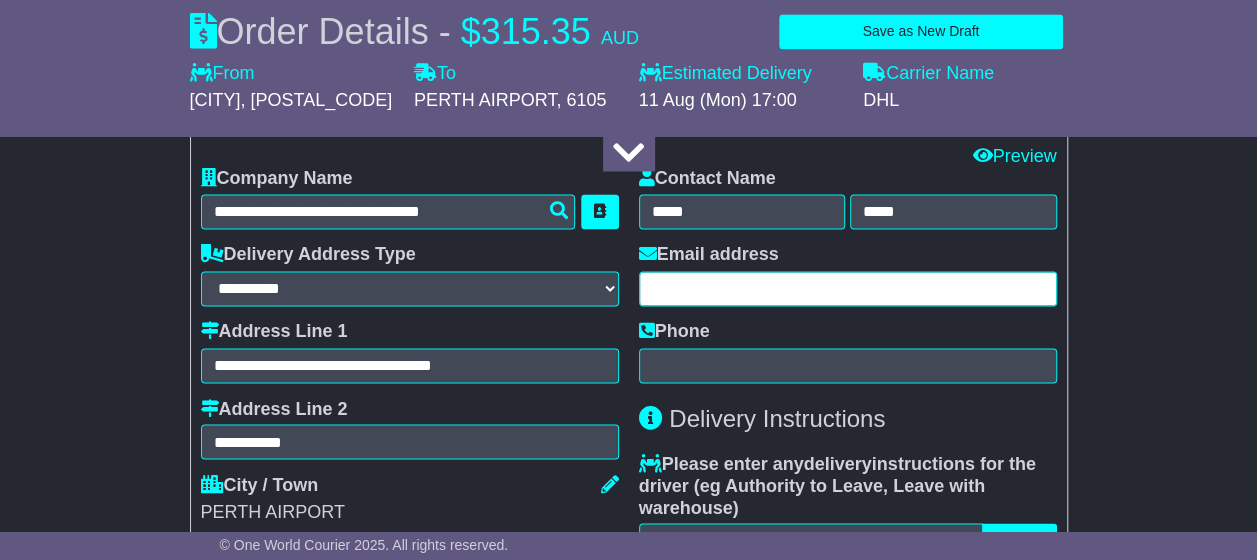 click at bounding box center [848, 288] 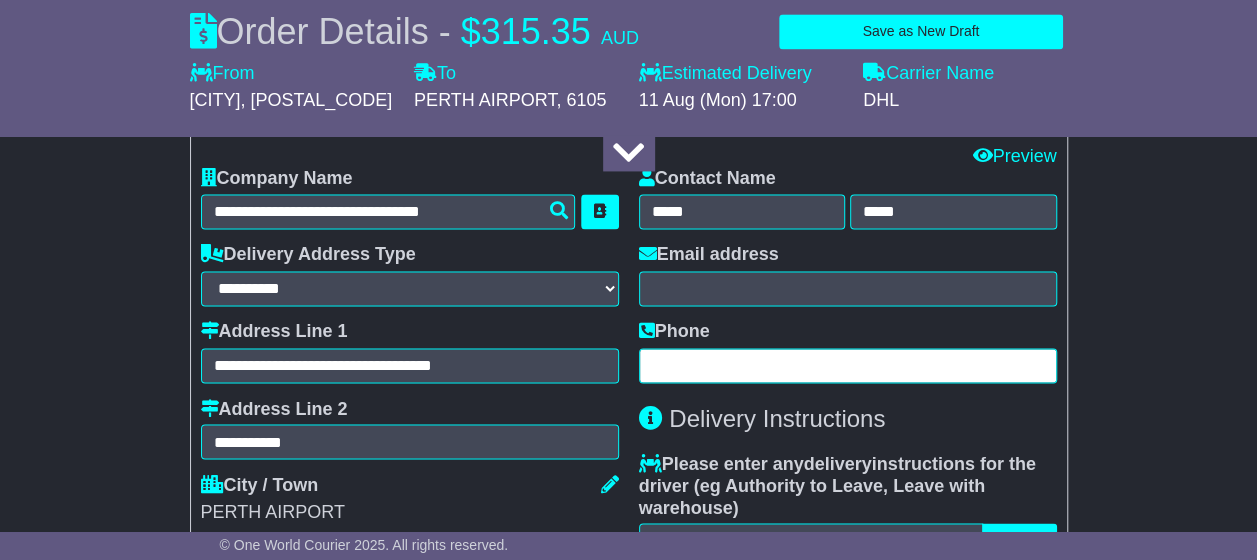 click at bounding box center (848, 365) 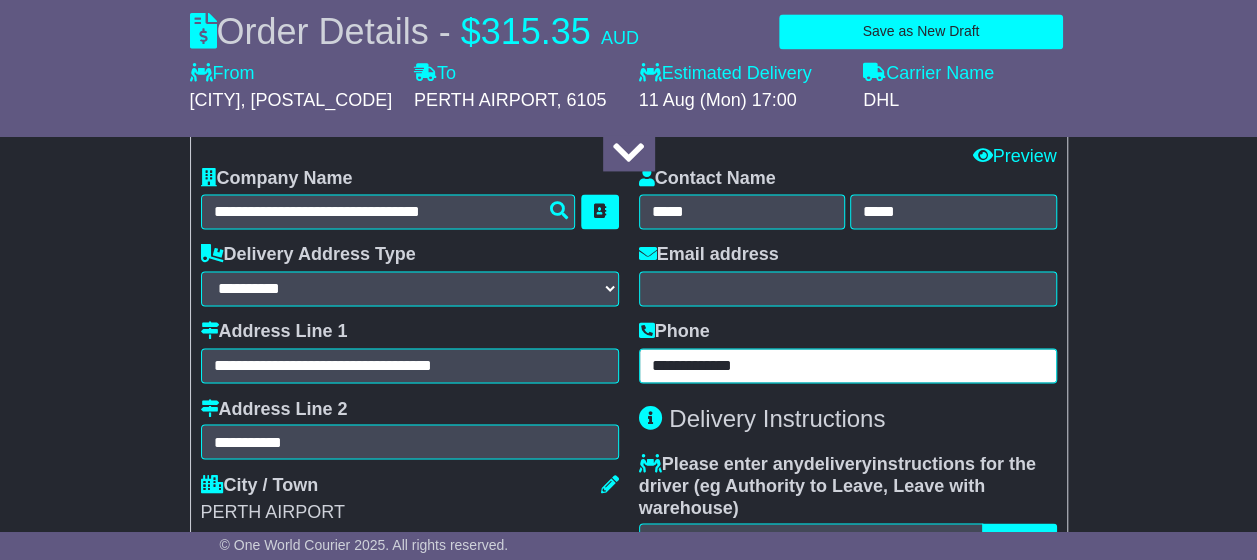 type on "**********" 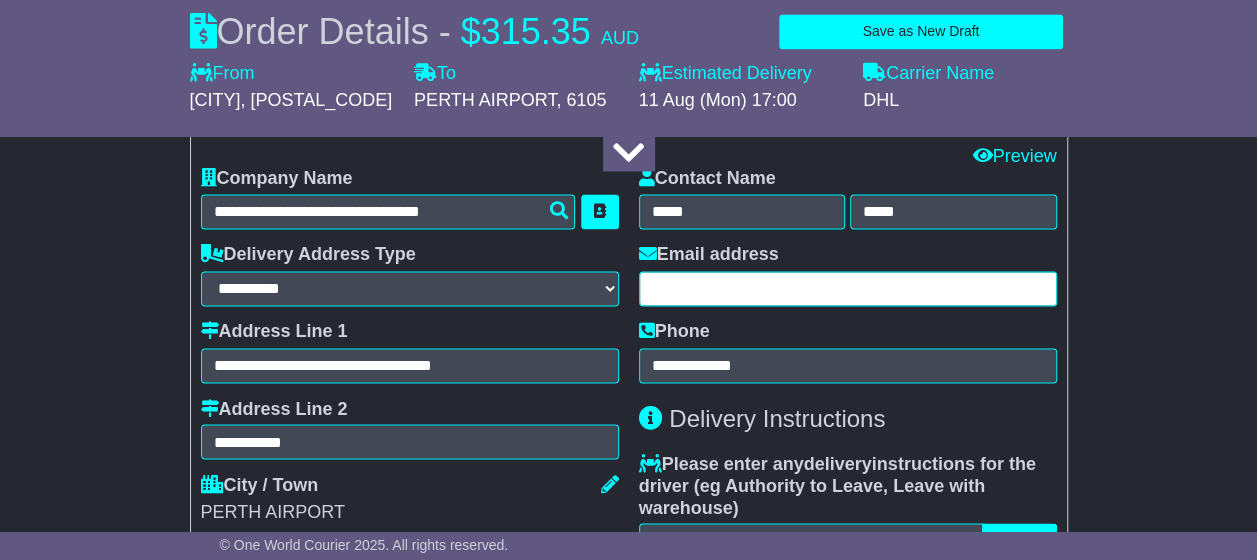 click at bounding box center (848, 288) 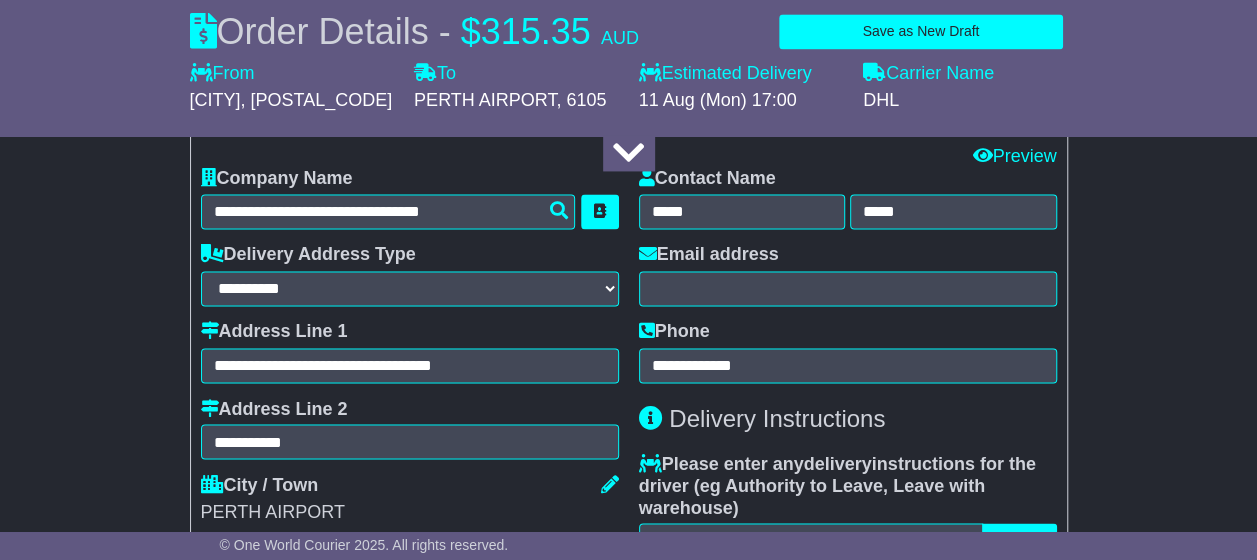 click on "**********" at bounding box center [410, 352] 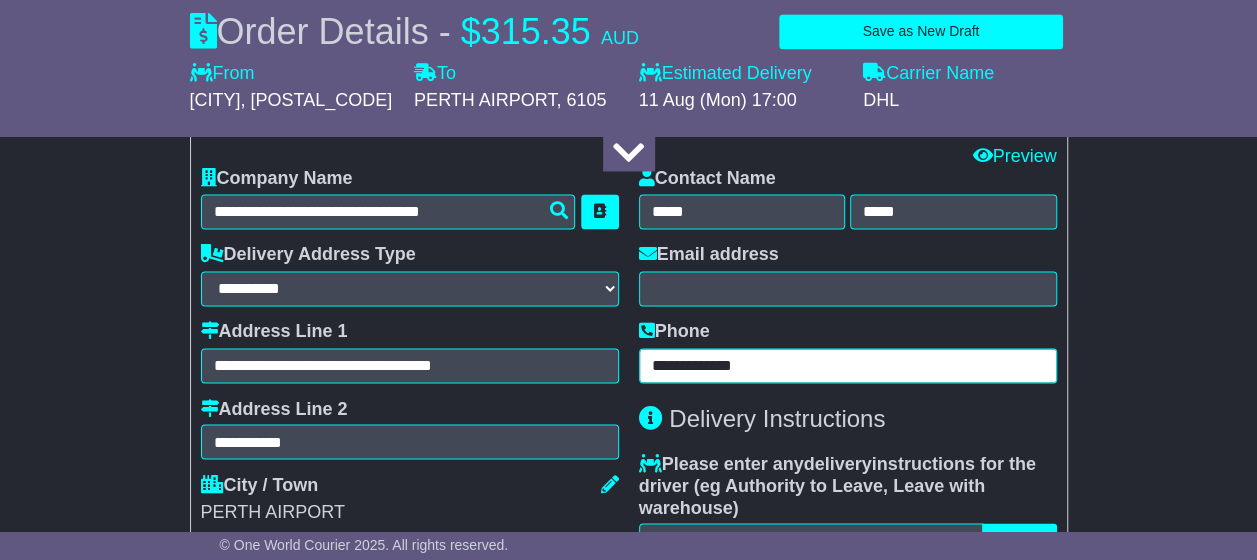 click on "**********" at bounding box center (848, 365) 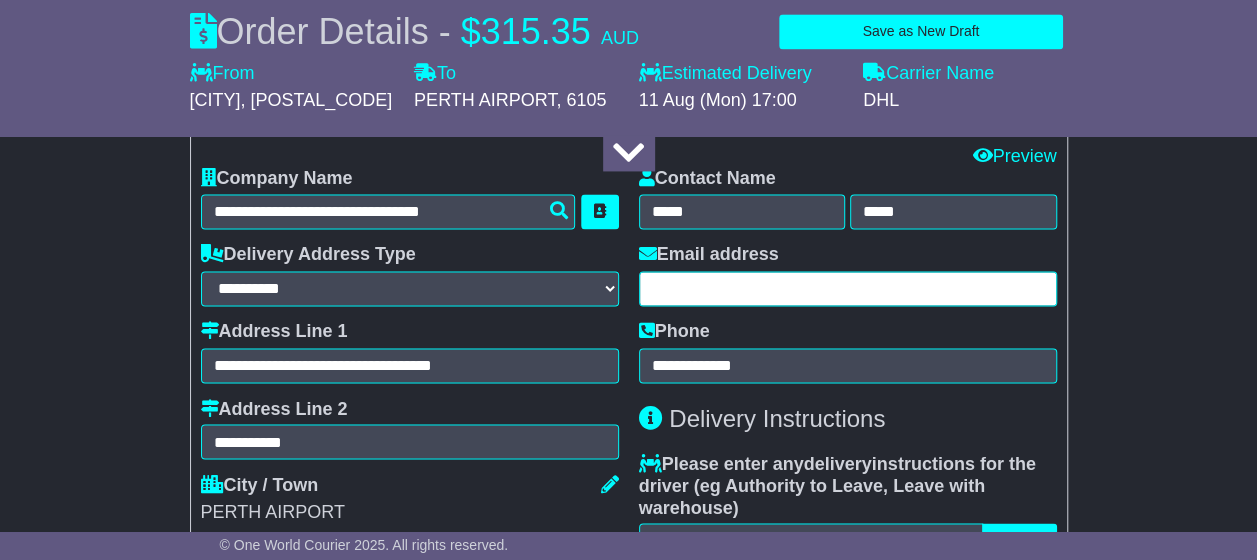 click at bounding box center [848, 288] 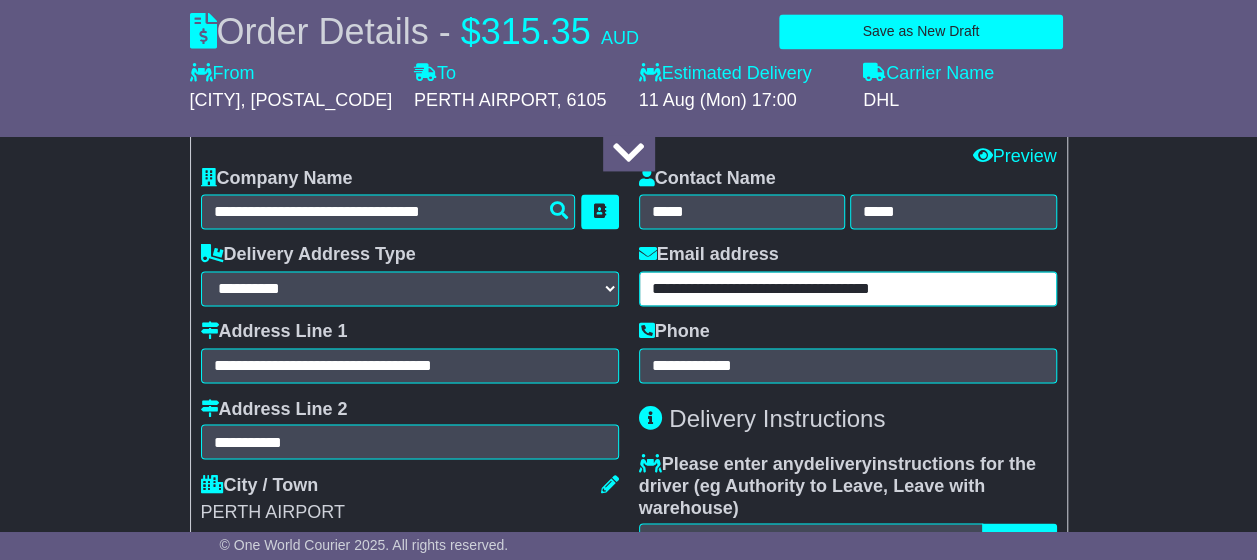 drag, startPoint x: 752, startPoint y: 304, endPoint x: 902, endPoint y: 280, distance: 151.90787 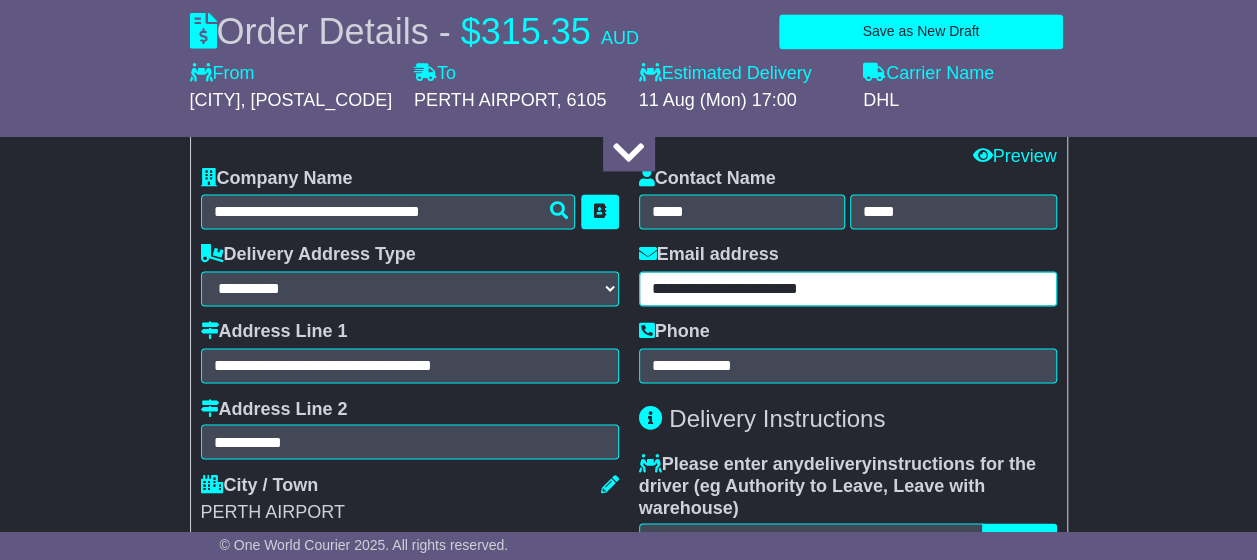 click on "**********" at bounding box center [848, 288] 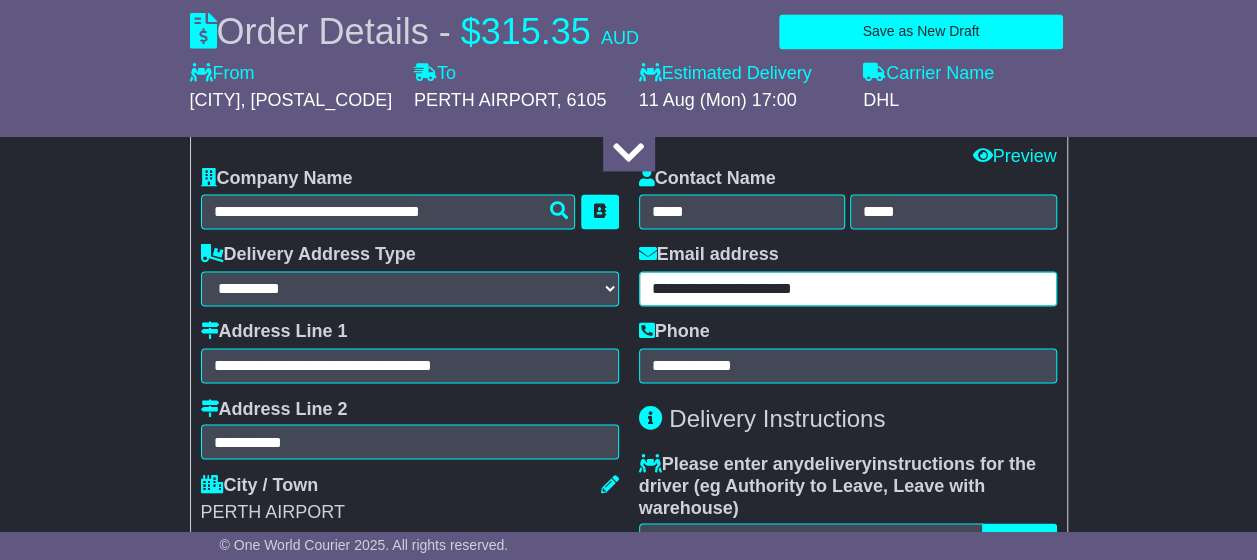 type on "**********" 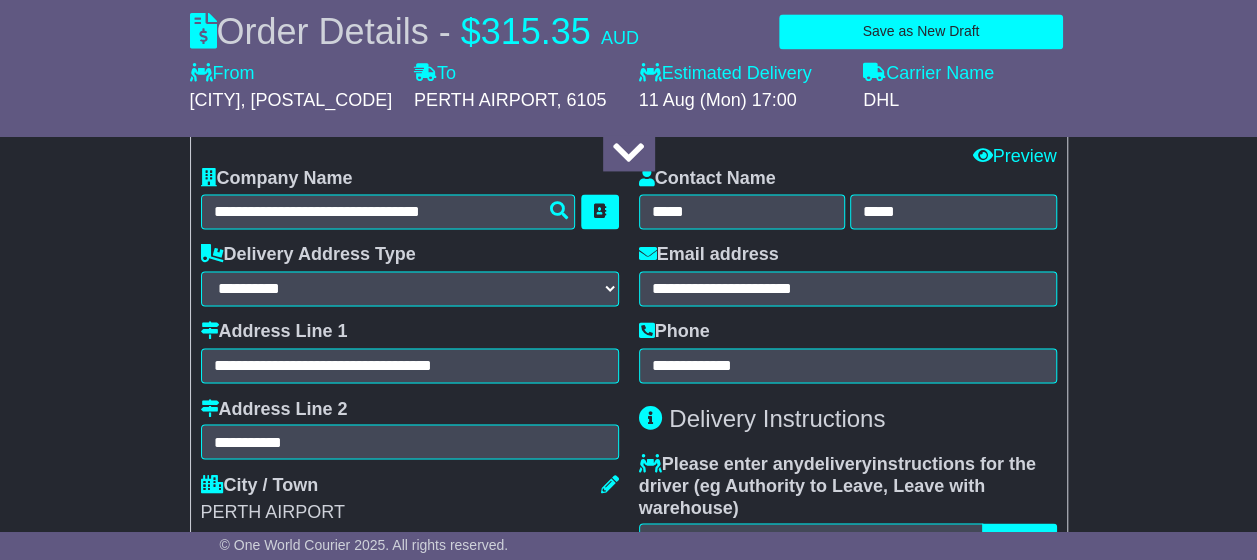 click on "About your package
What is your Package
Documents
Non-Documents
What are the Incoterms?
***
***
***
***
***
***
Description of Goods
Attention: dangerous goods are not allowed by service.
Your Internal Reference (required)
Any Dangerous Goods?
No" at bounding box center (628, 700) 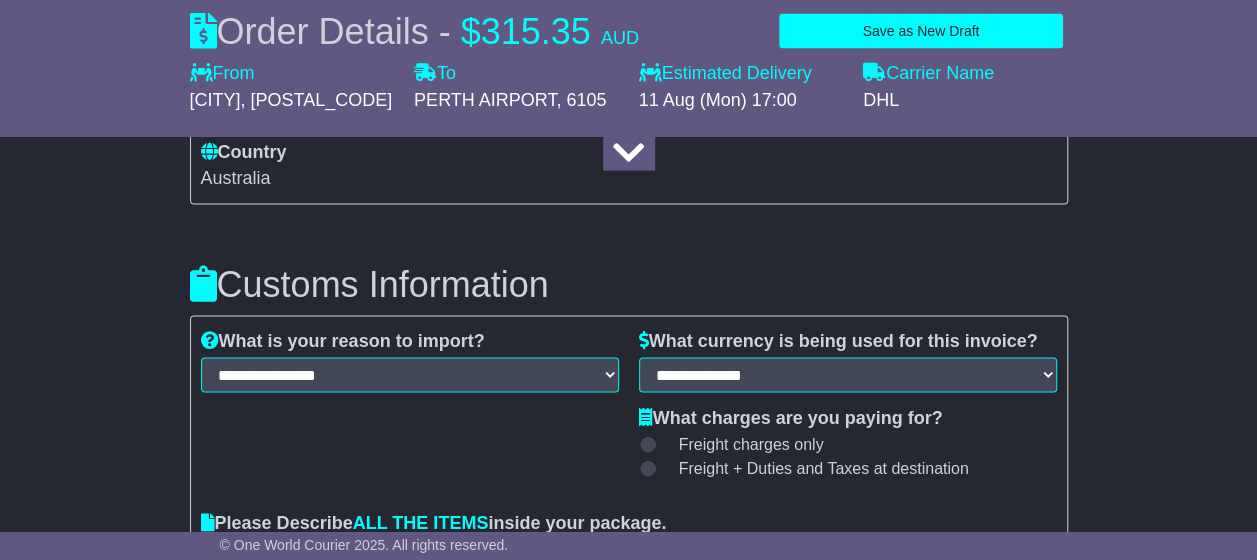 scroll, scrollTop: 2000, scrollLeft: 0, axis: vertical 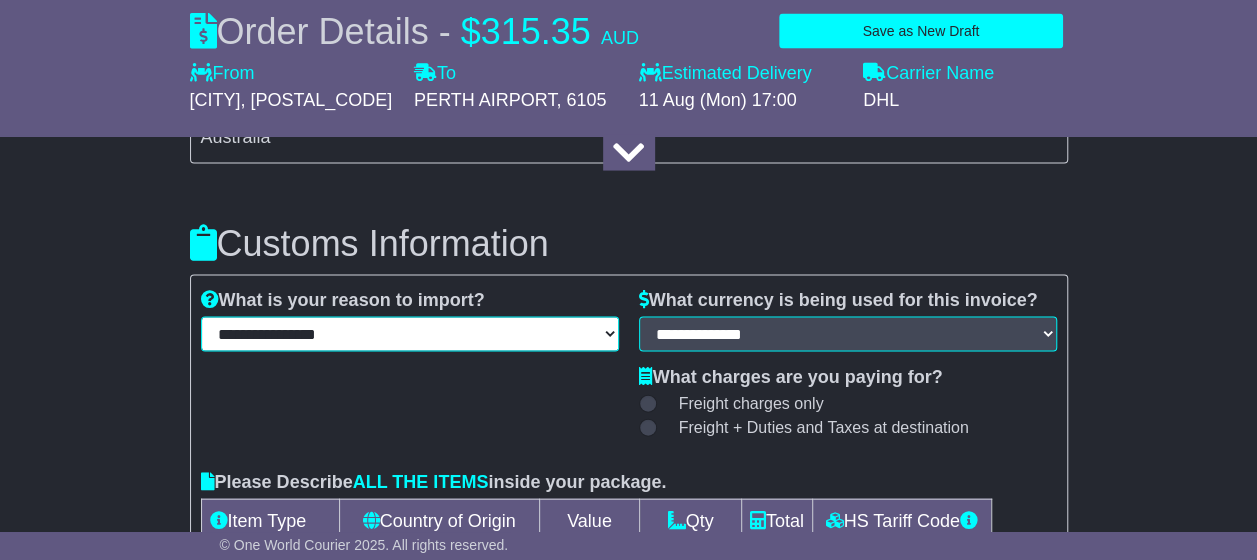 click on "**********" at bounding box center (410, 334) 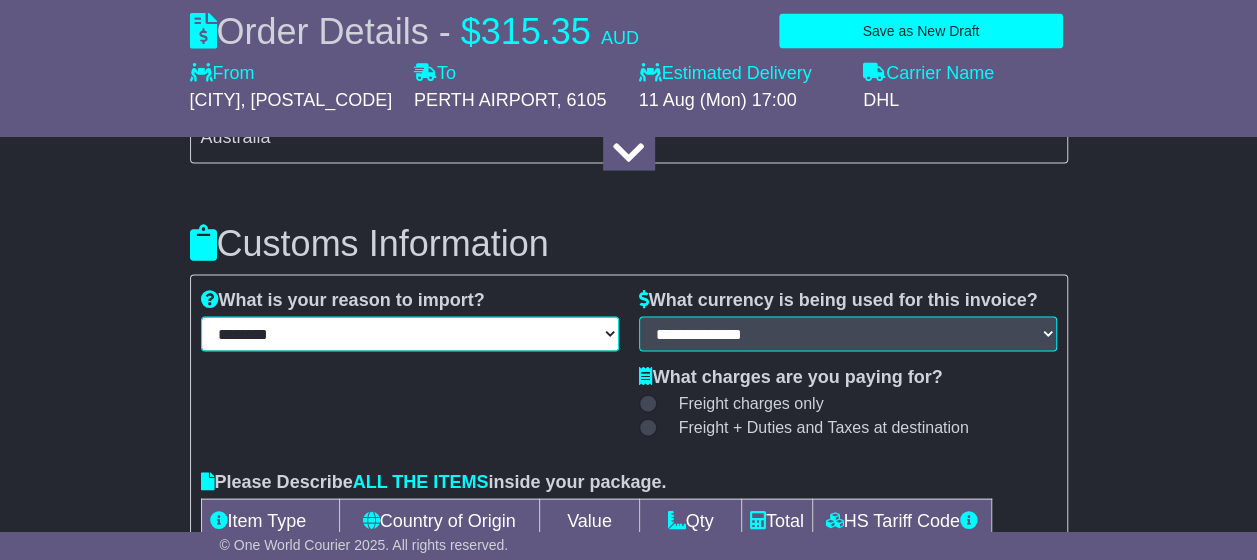 click on "**********" at bounding box center [410, 334] 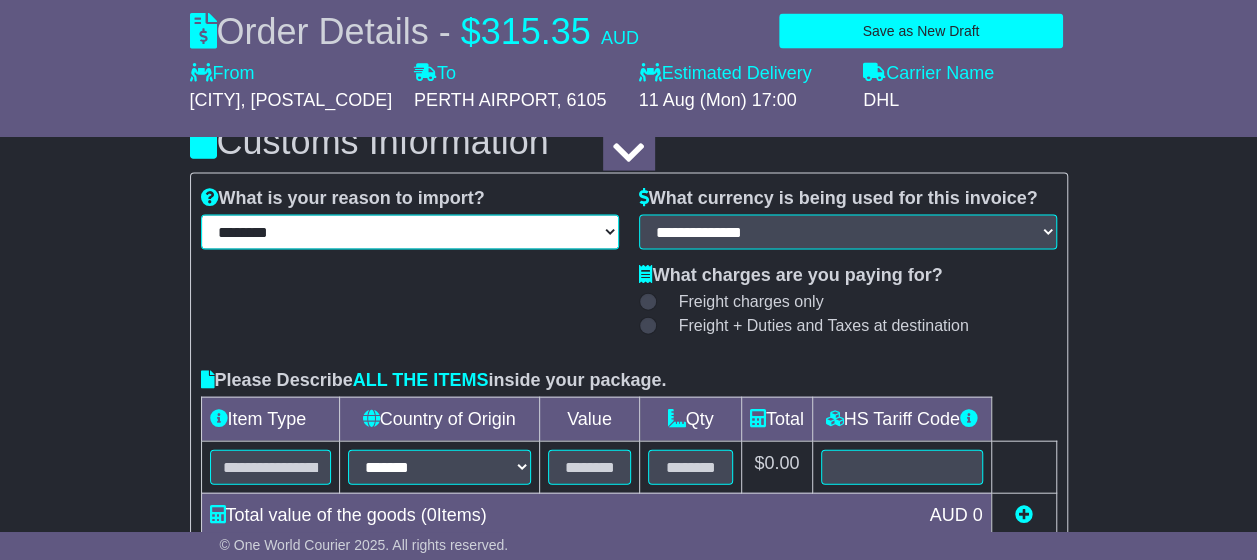 scroll, scrollTop: 2100, scrollLeft: 0, axis: vertical 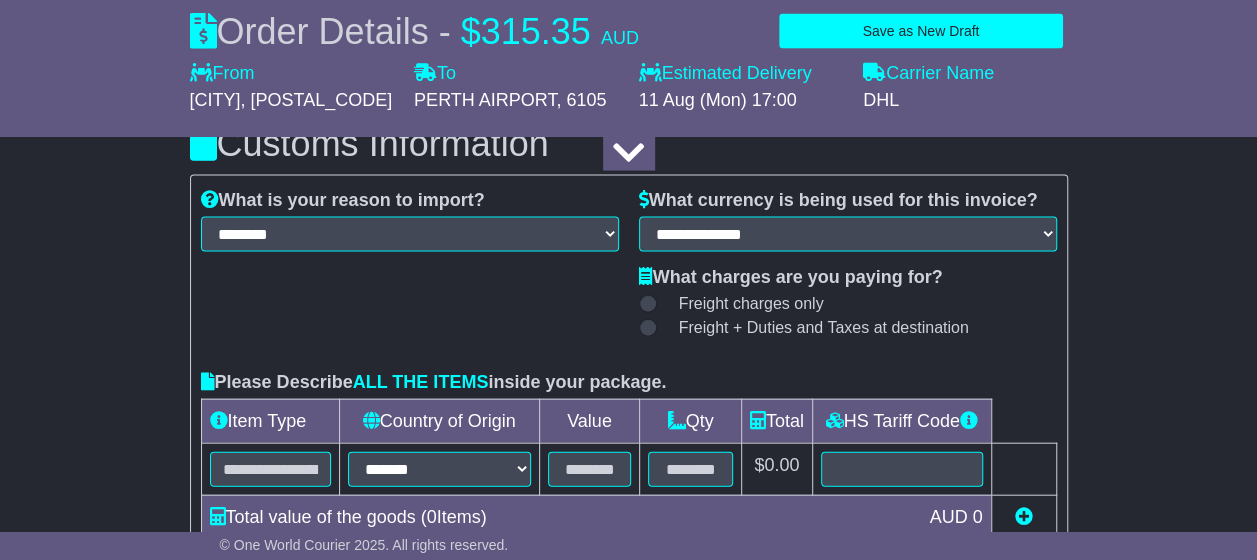 click at bounding box center [648, 328] 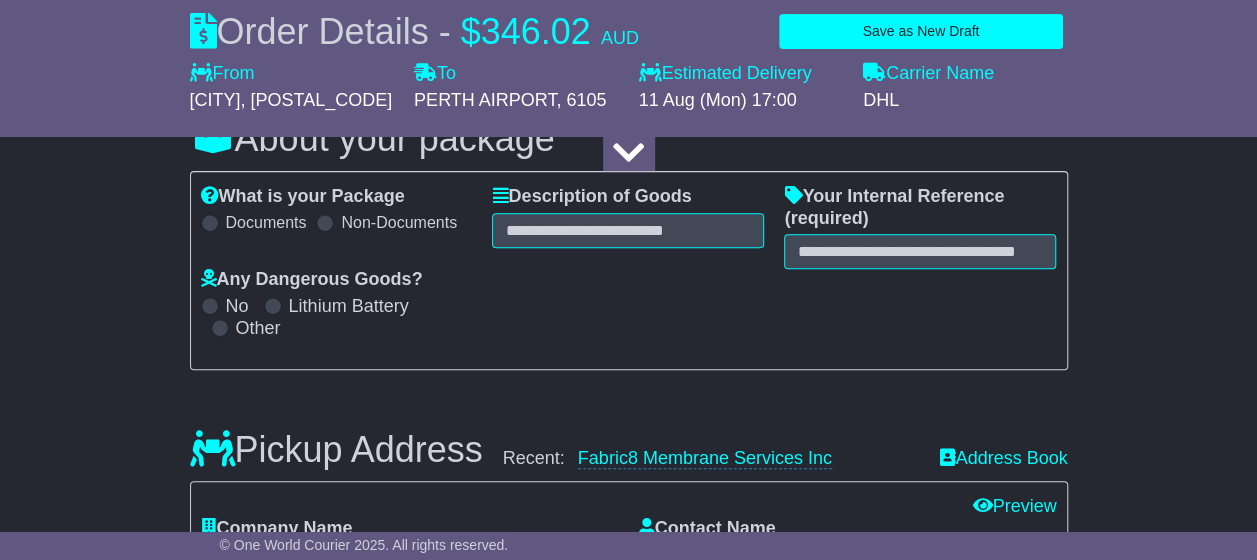 scroll, scrollTop: 200, scrollLeft: 0, axis: vertical 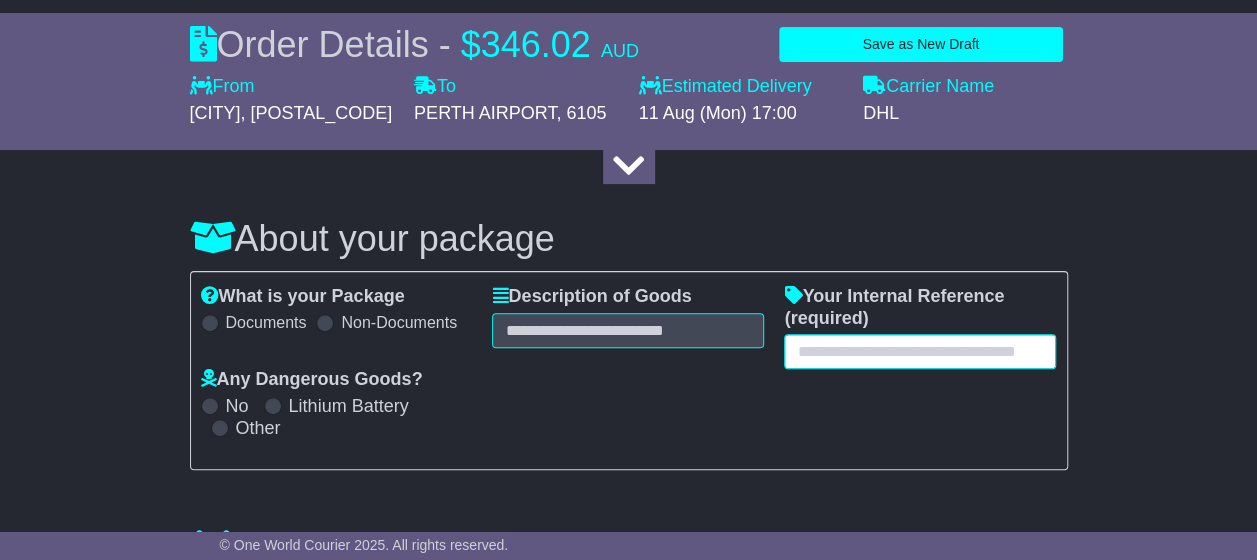 click at bounding box center [920, 351] 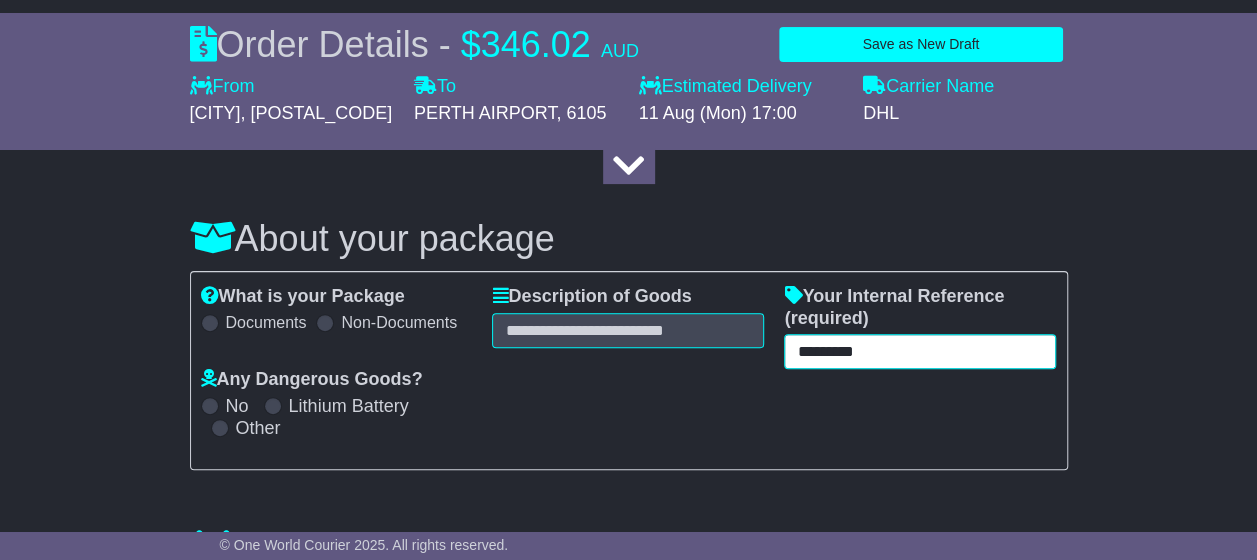 type on "*********" 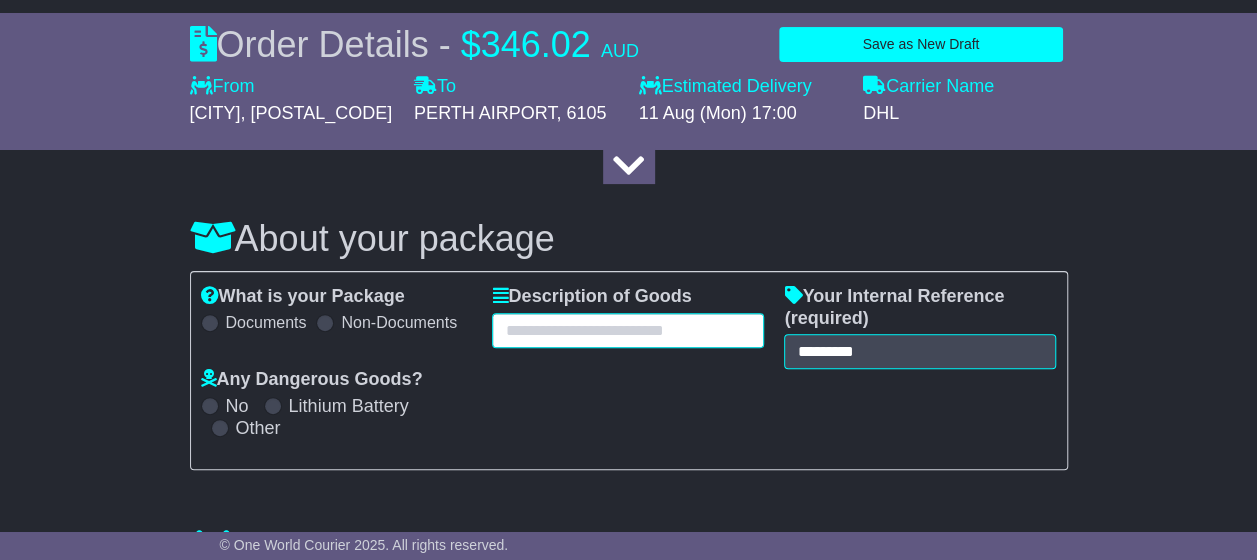 click at bounding box center [628, 330] 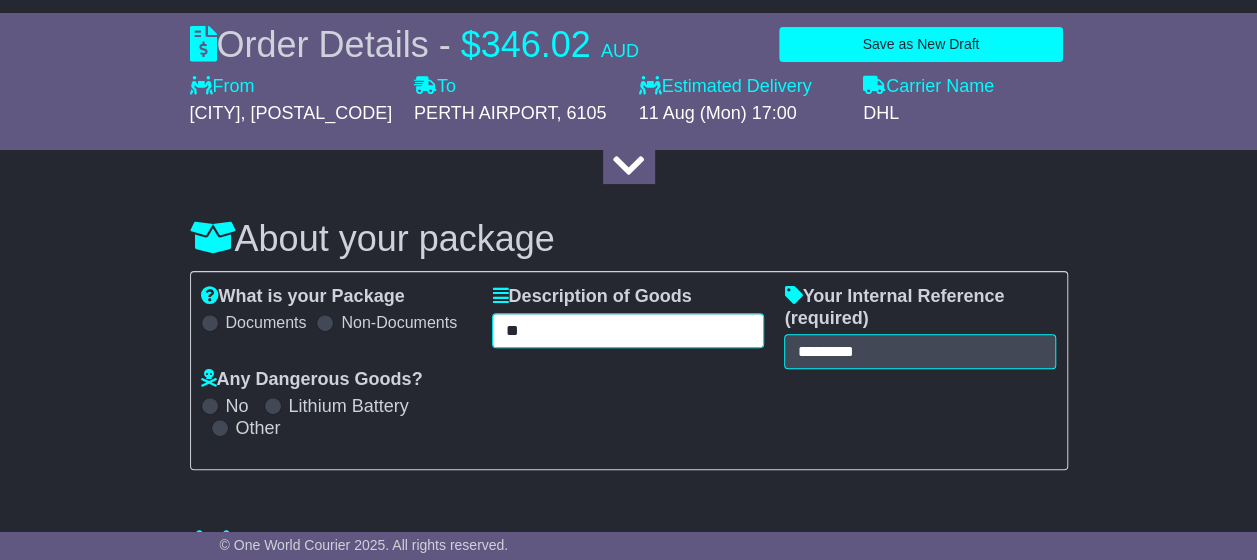 type on "*" 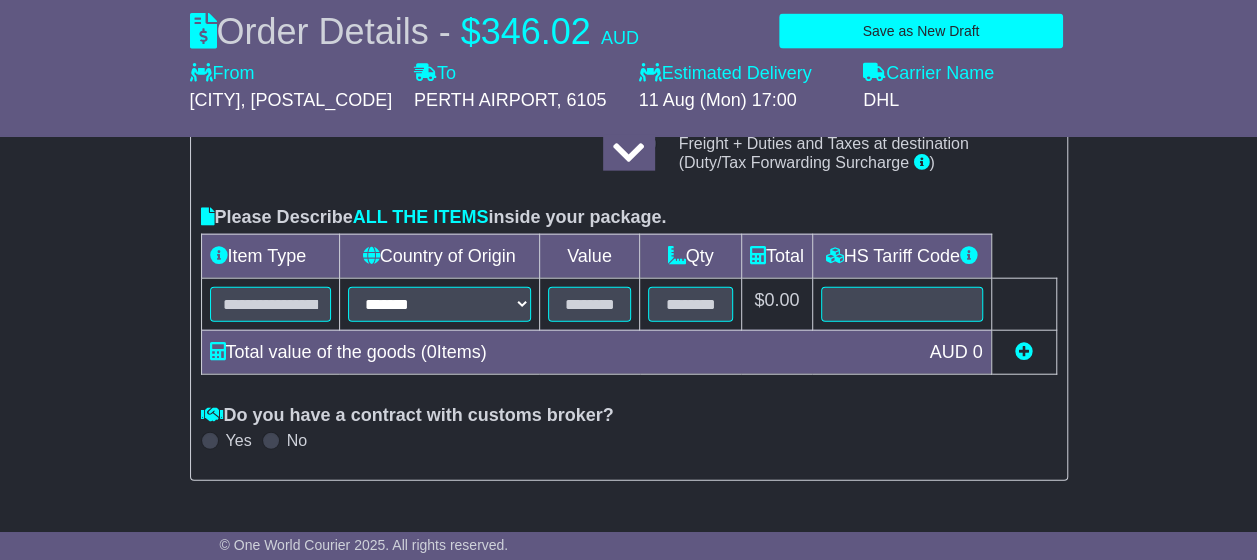 scroll, scrollTop: 2300, scrollLeft: 0, axis: vertical 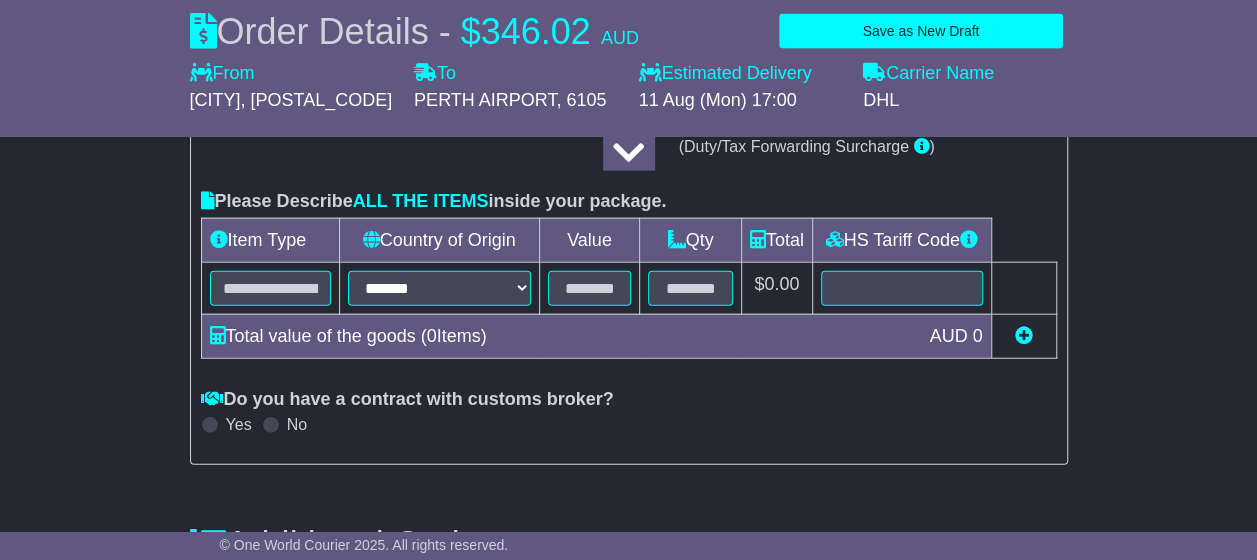 type on "**********" 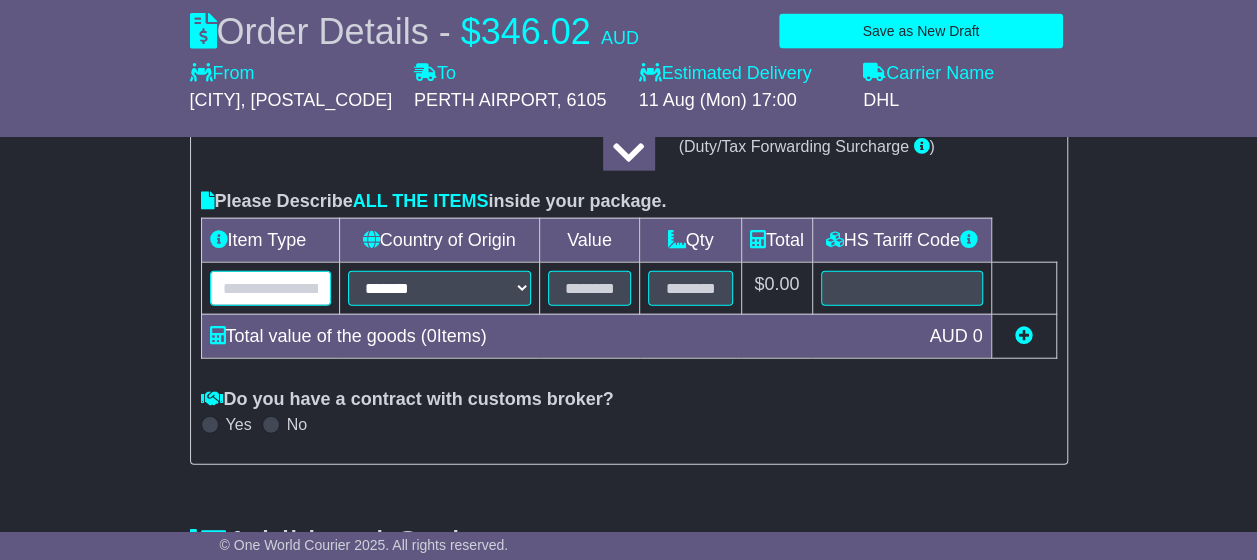 click at bounding box center [270, 288] 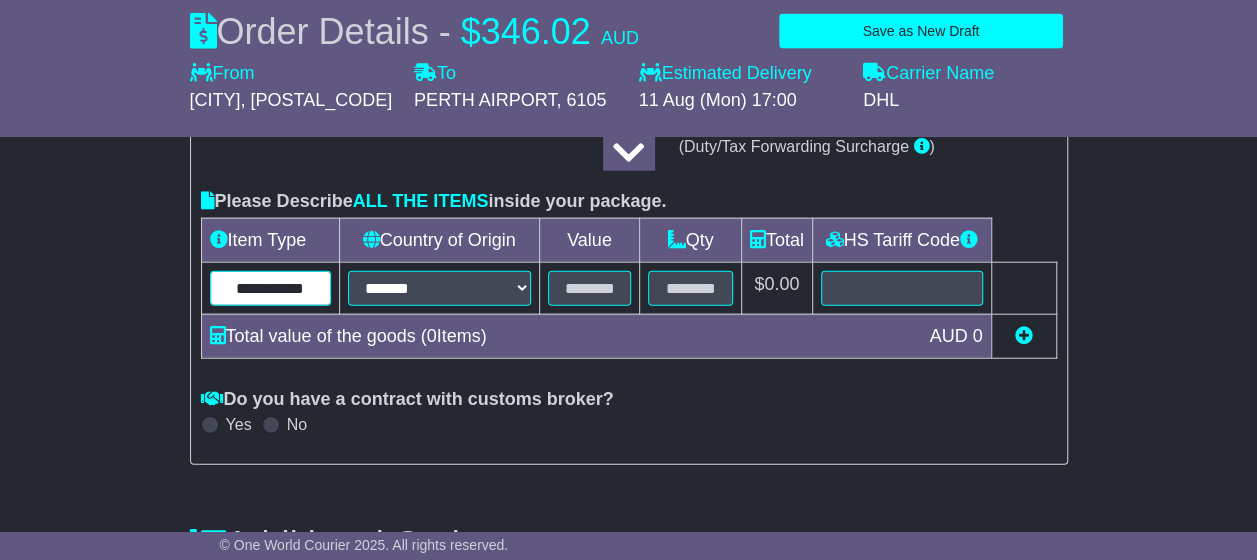 type on "**********" 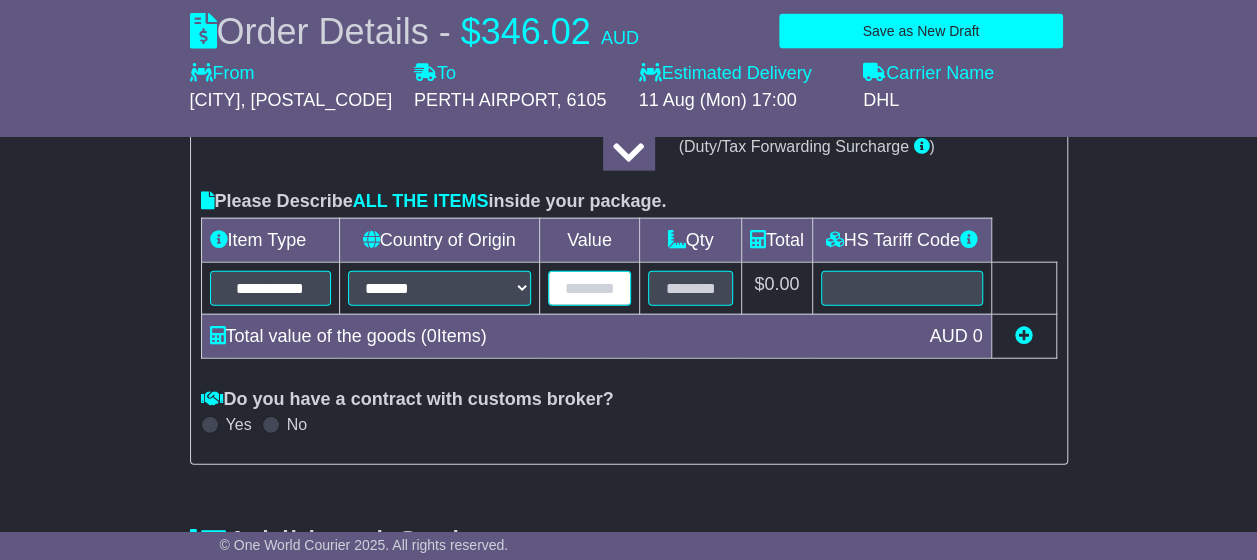 click at bounding box center [590, 288] 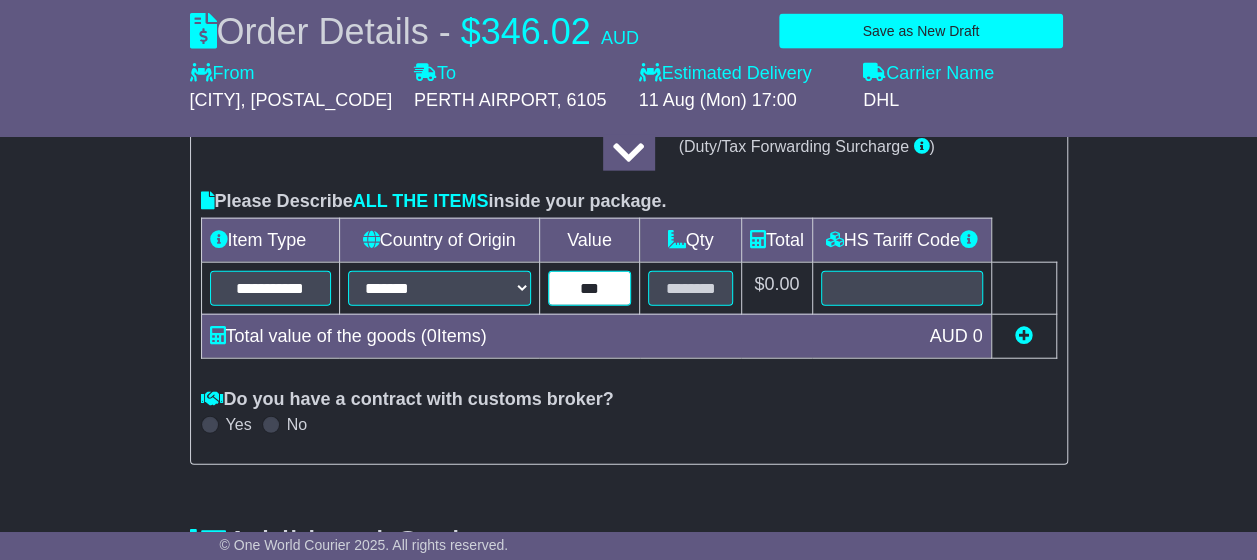 type on "***" 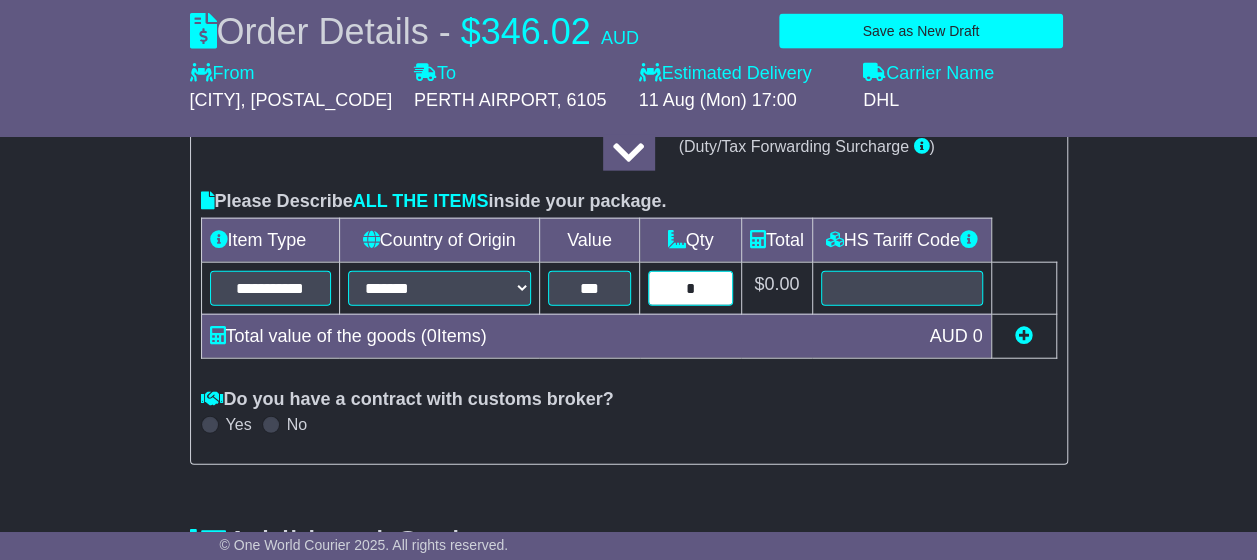 type on "*" 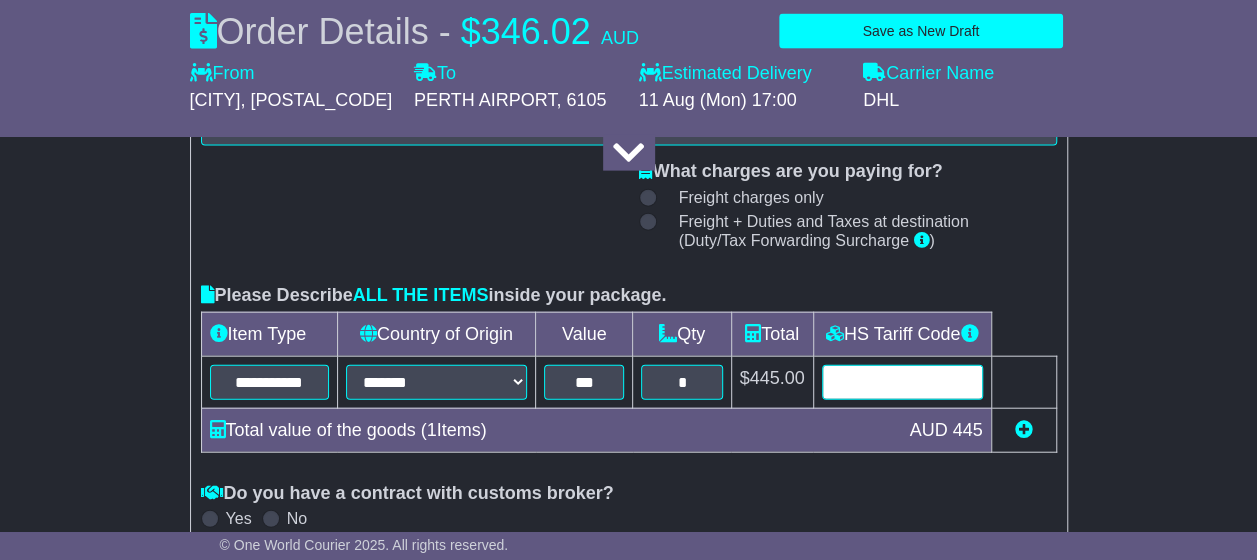 scroll, scrollTop: 2100, scrollLeft: 0, axis: vertical 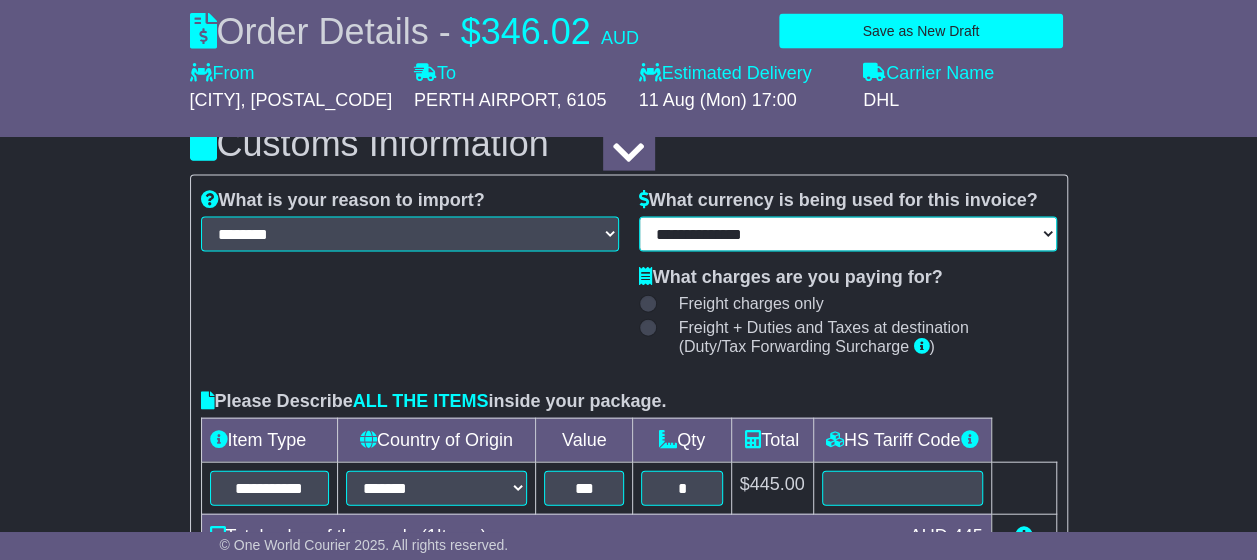 click on "**********" at bounding box center [848, 234] 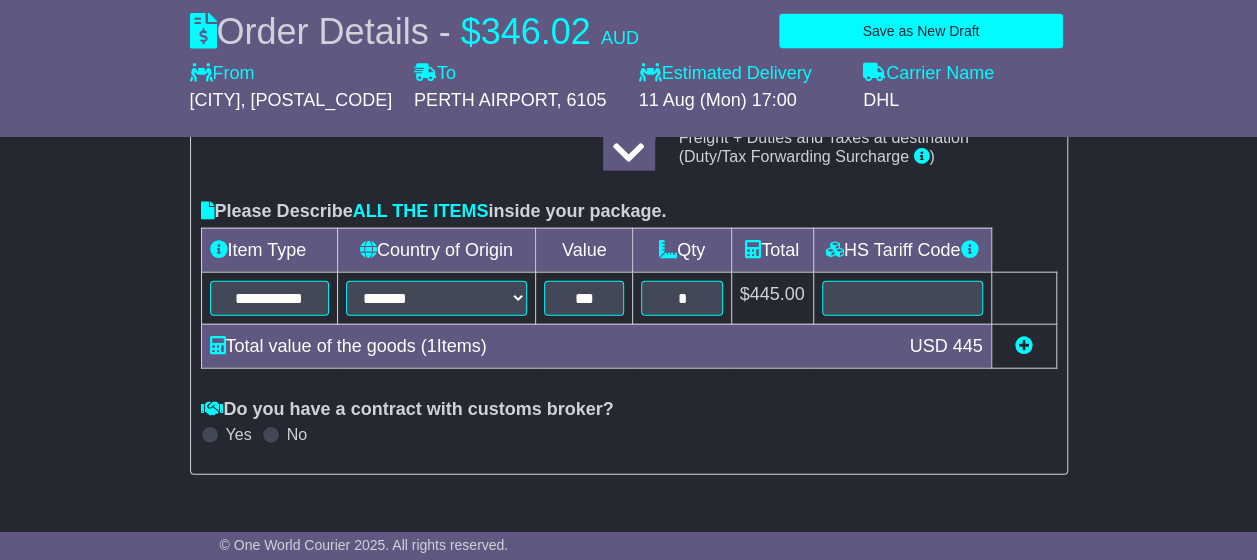 scroll, scrollTop: 2300, scrollLeft: 0, axis: vertical 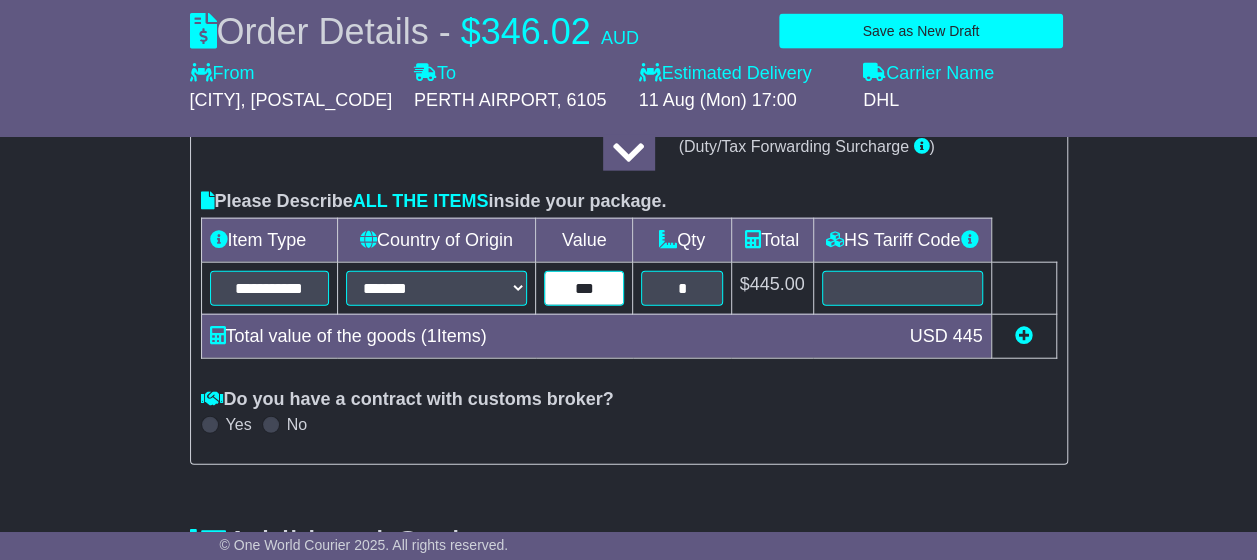 click on "***" at bounding box center (584, 288) 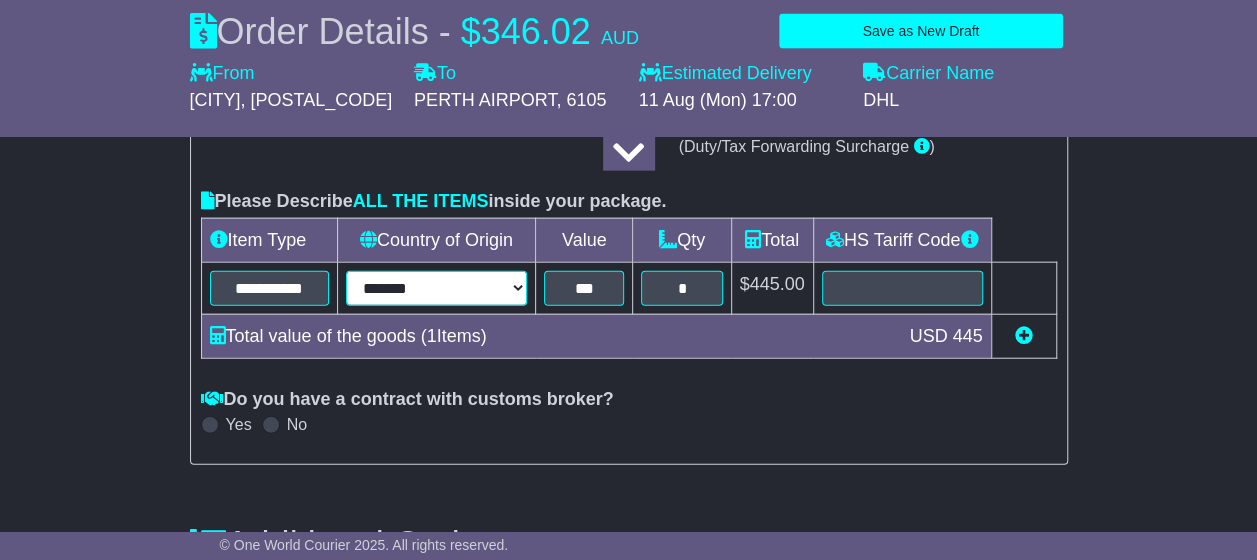 click on "**********" at bounding box center [437, 288] 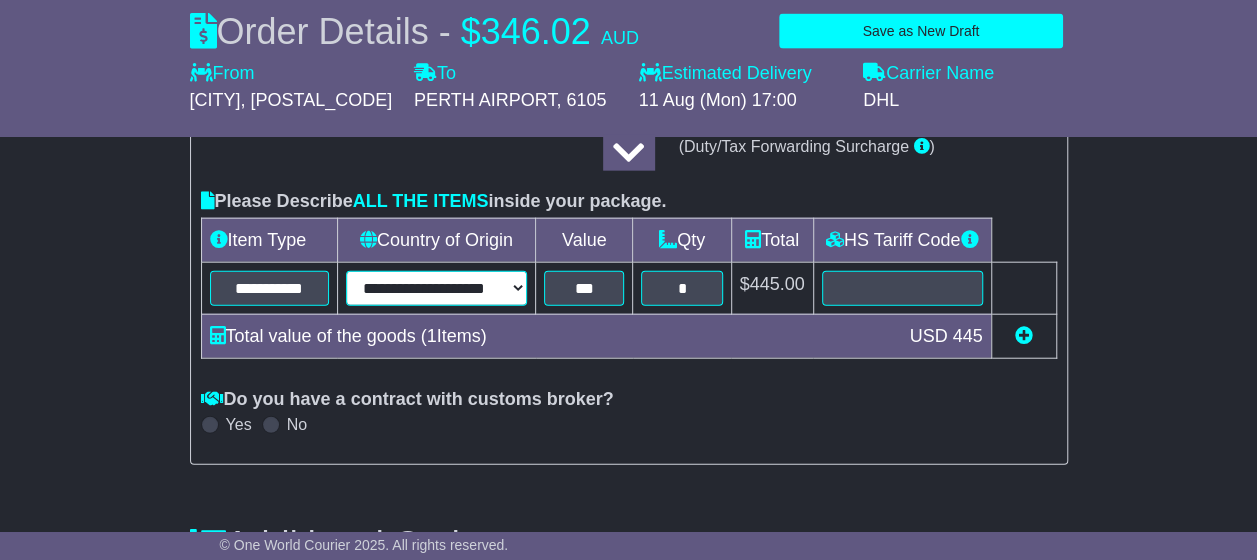 click on "**********" at bounding box center [437, 288] 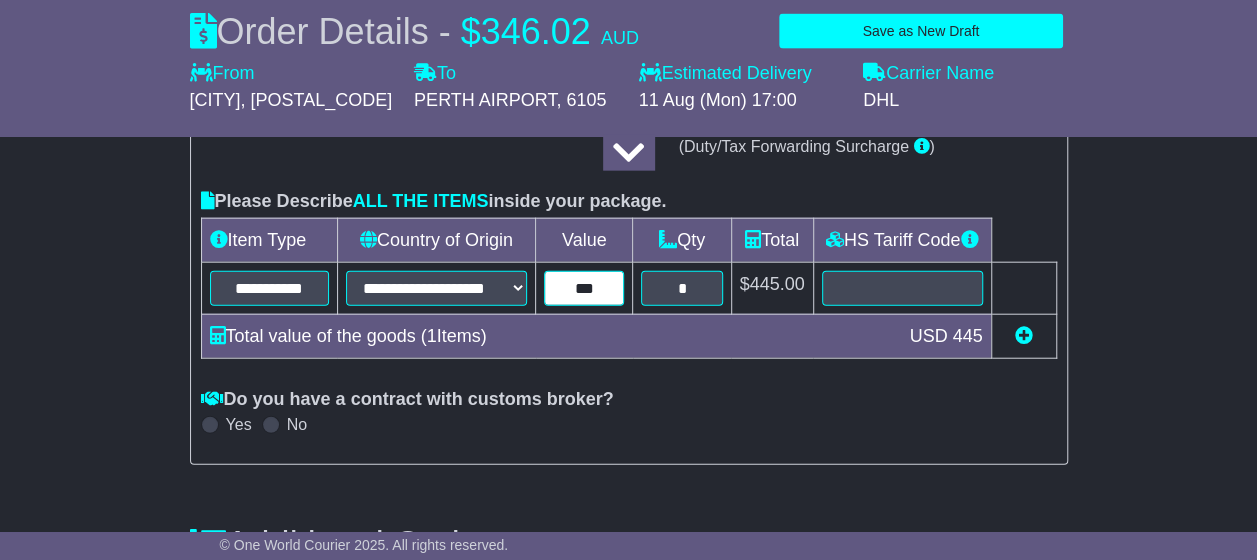 drag, startPoint x: 605, startPoint y: 311, endPoint x: 526, endPoint y: 300, distance: 79.762146 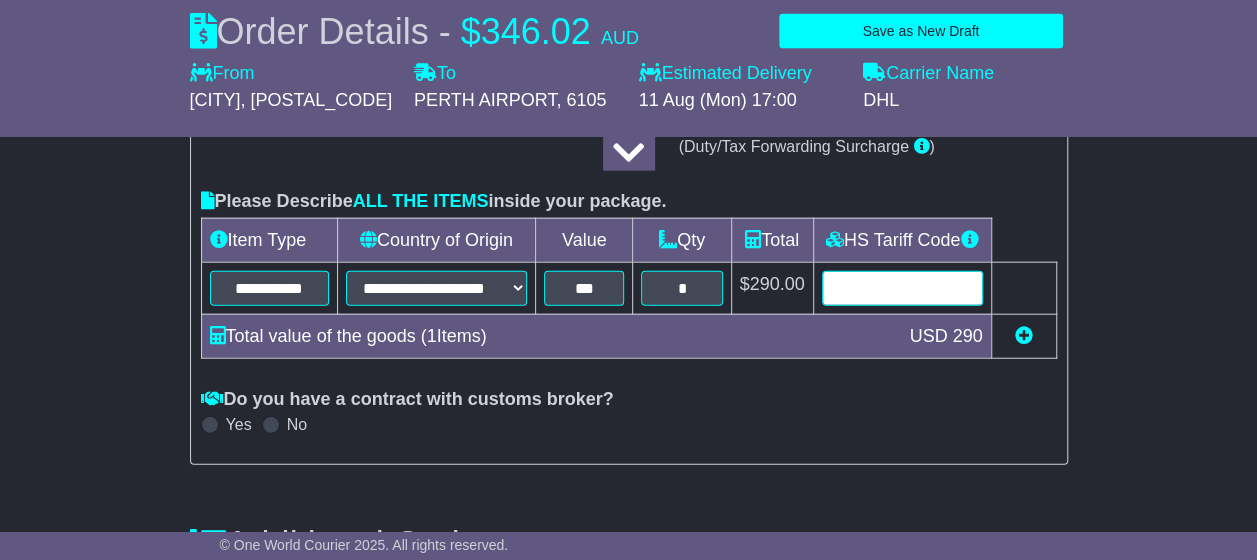 click at bounding box center [902, 288] 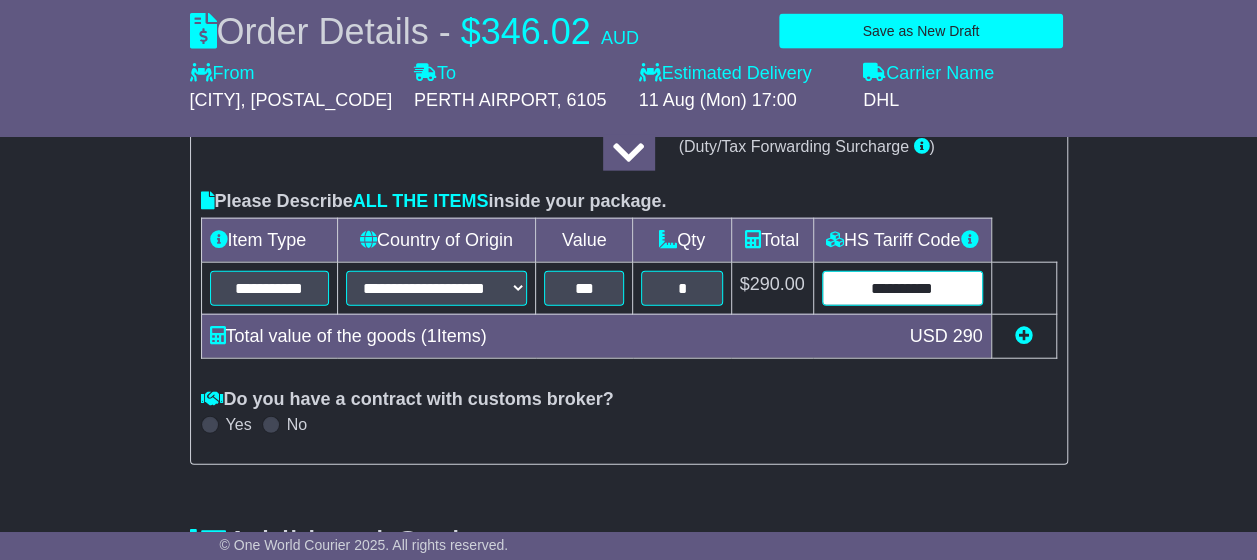 type on "**********" 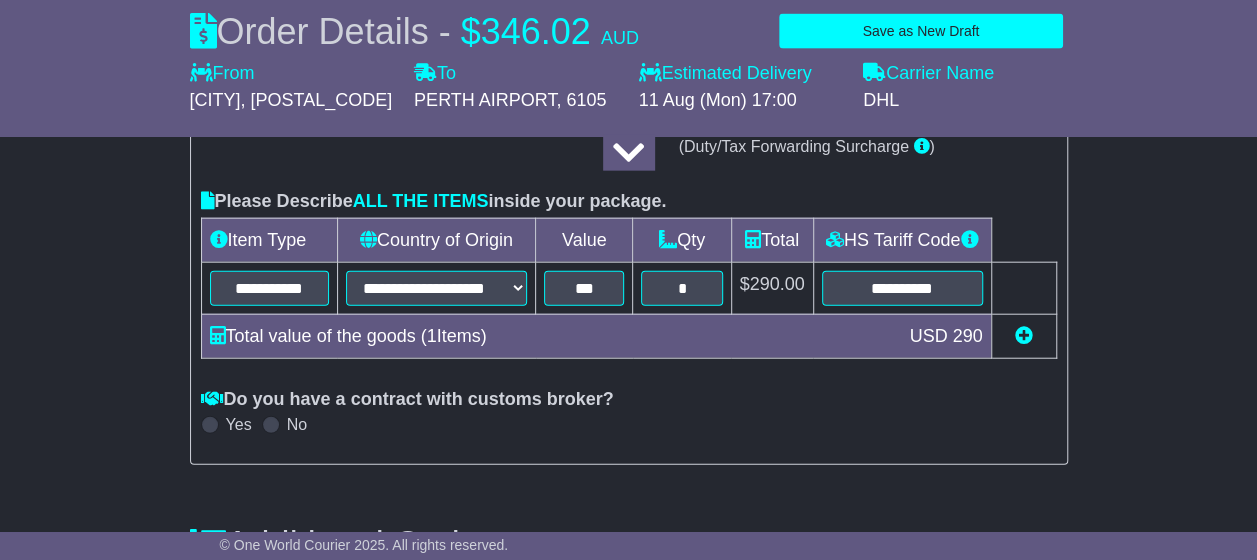 click on "**********" at bounding box center [628, -69] 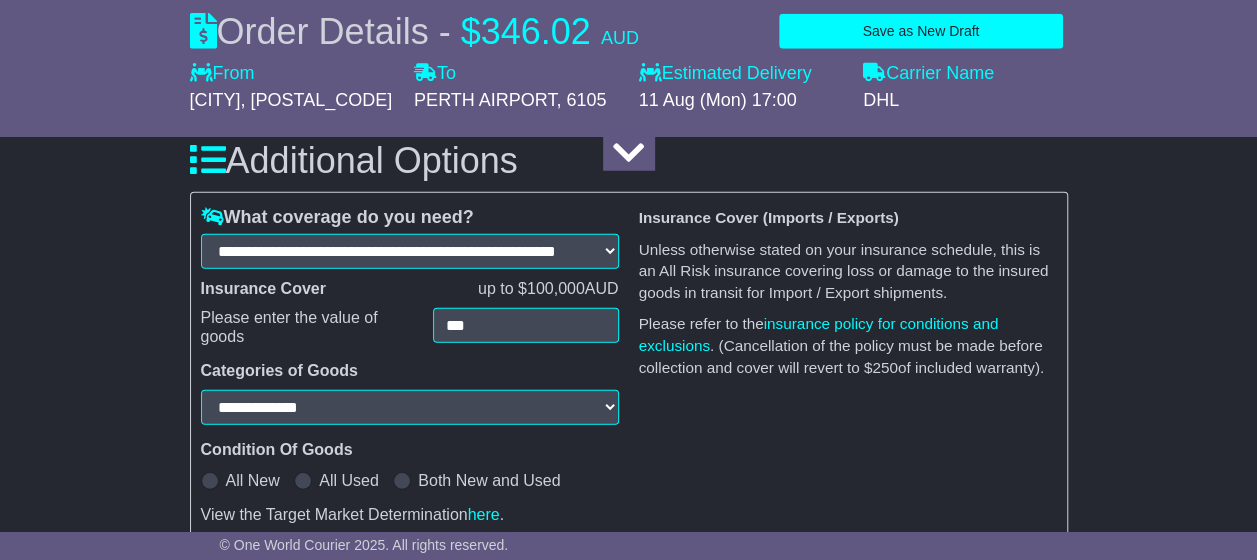 scroll, scrollTop: 2700, scrollLeft: 0, axis: vertical 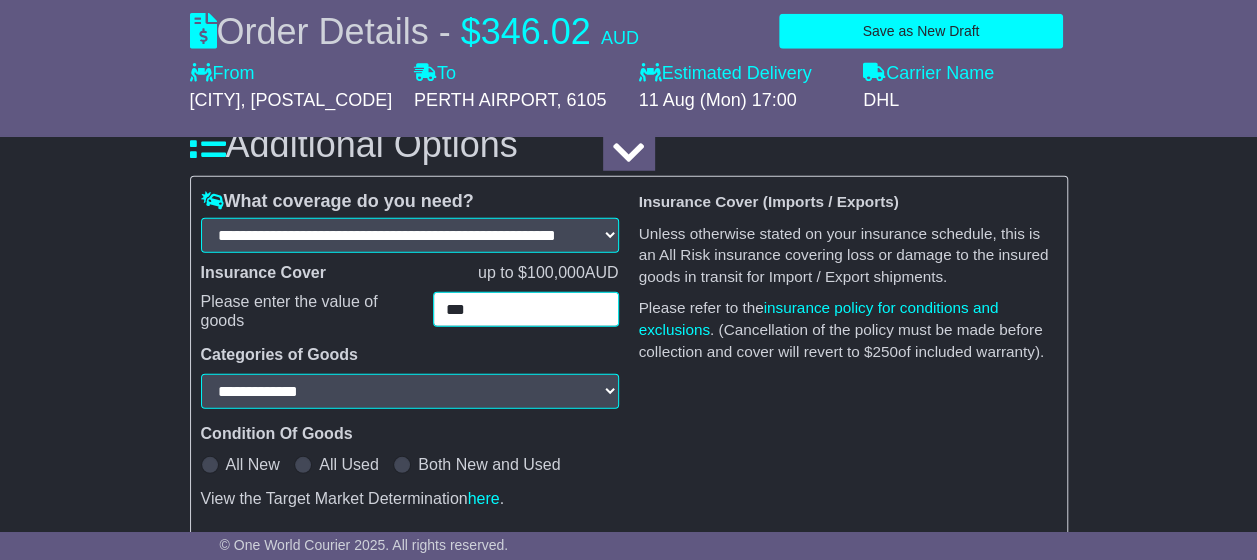 drag, startPoint x: 500, startPoint y: 320, endPoint x: 376, endPoint y: 334, distance: 124.78782 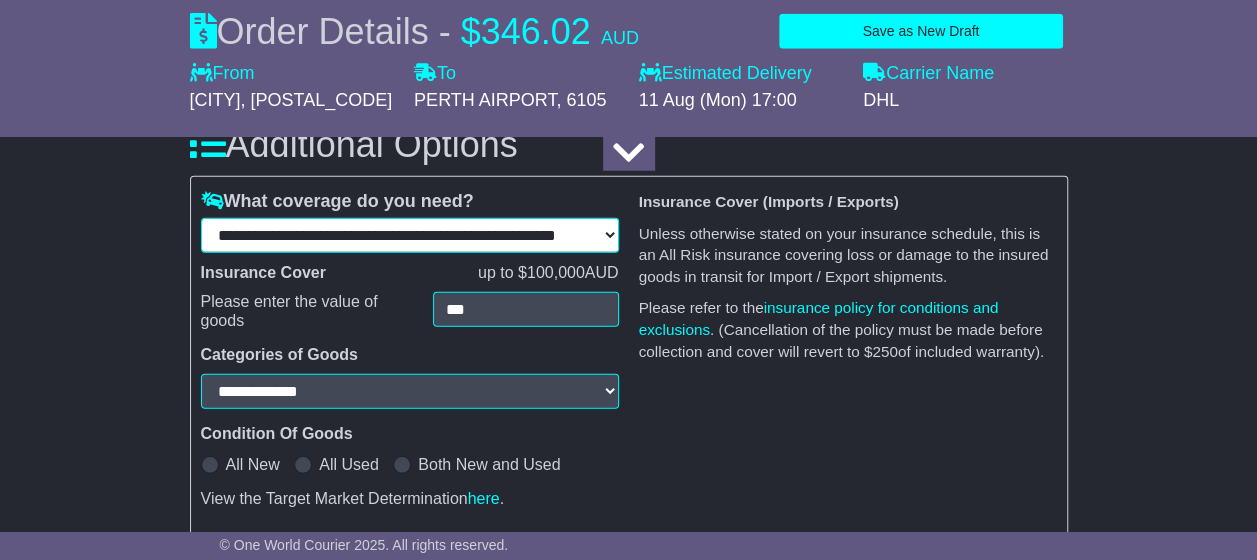 click on "**********" at bounding box center (410, 235) 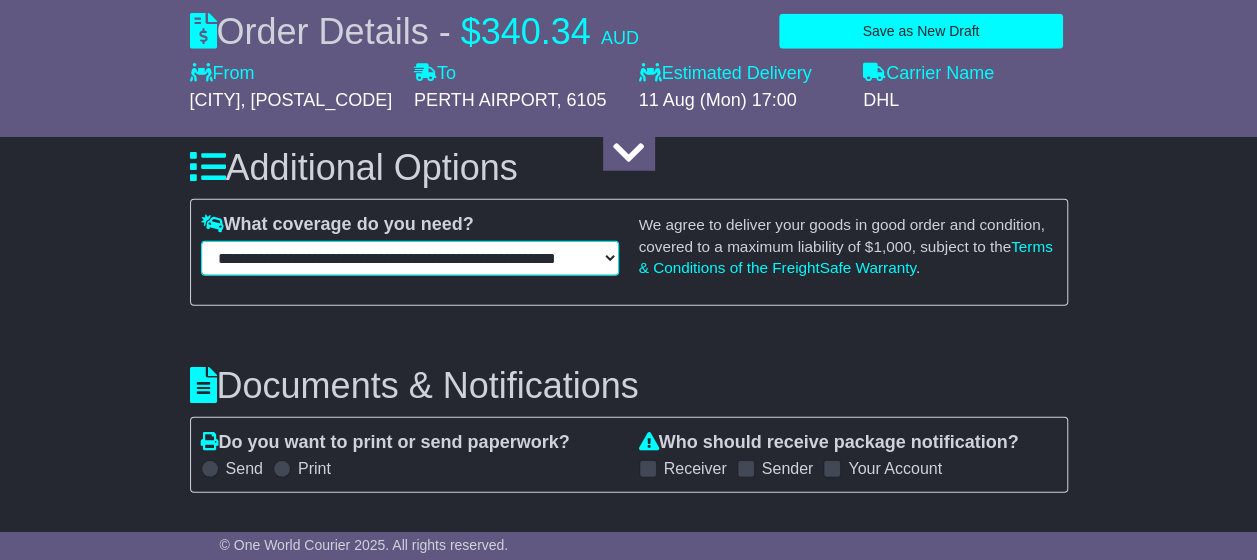 scroll, scrollTop: 2632, scrollLeft: 0, axis: vertical 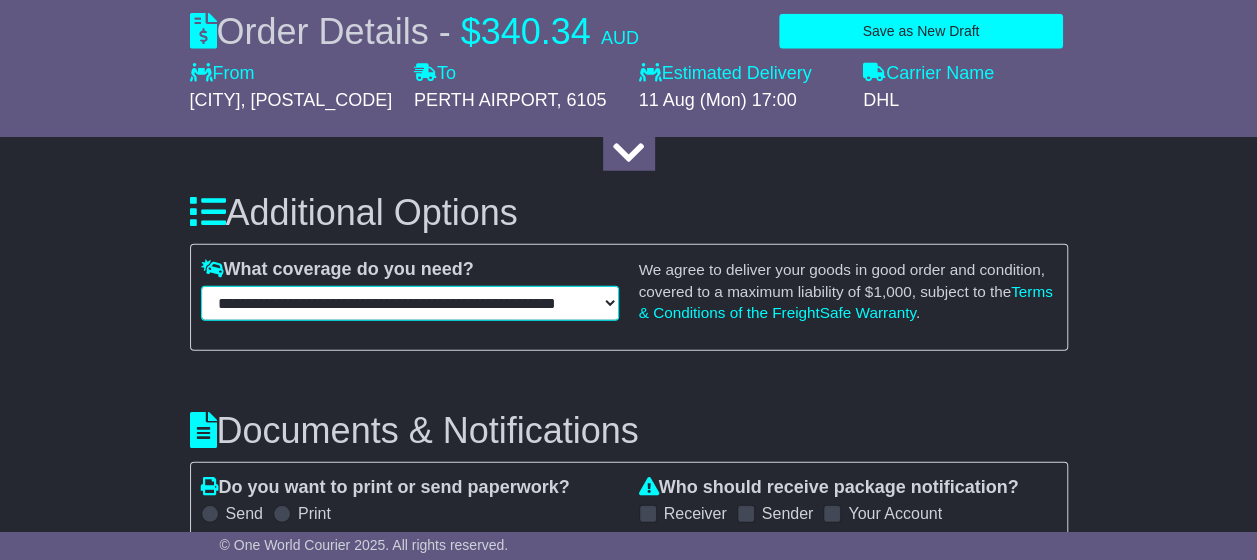 click on "**********" at bounding box center [410, 303] 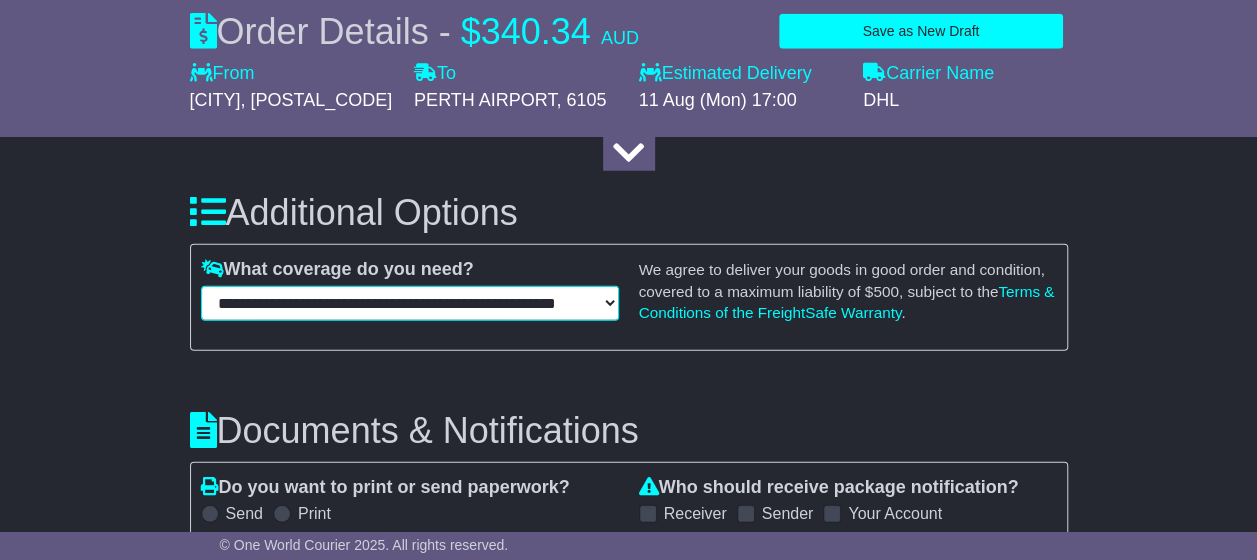 click on "**********" at bounding box center [410, 303] 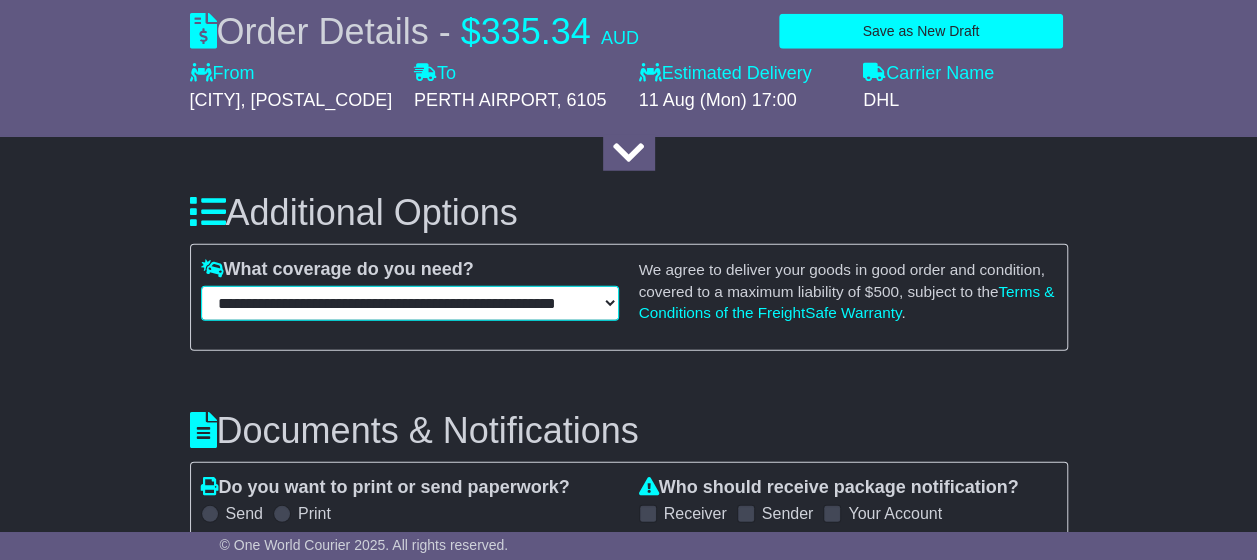 click on "**********" at bounding box center [410, 303] 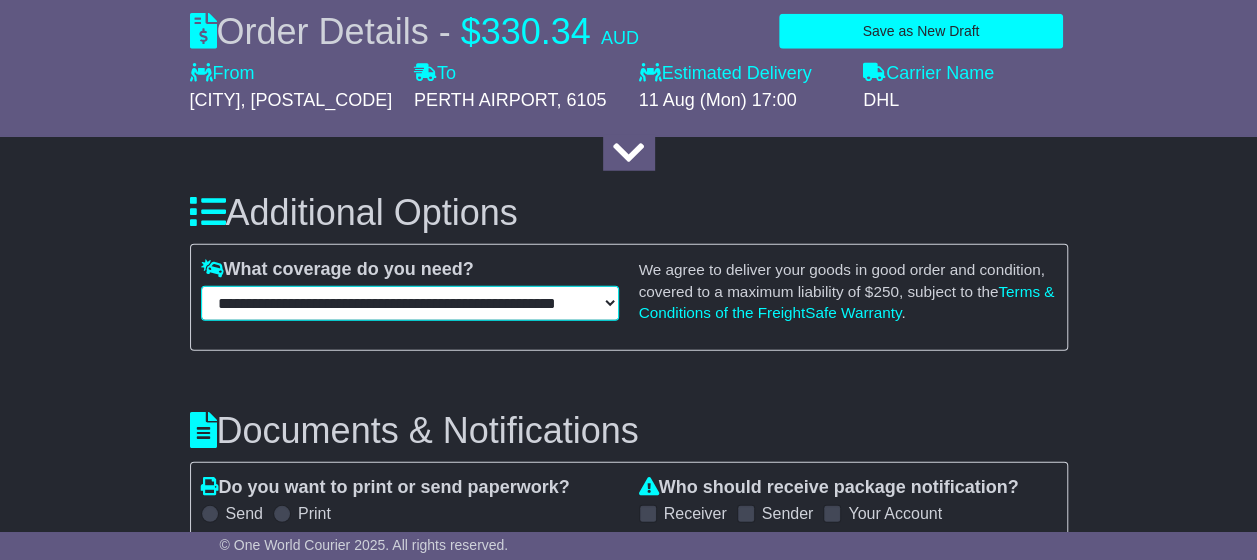 click on "**********" at bounding box center [410, 303] 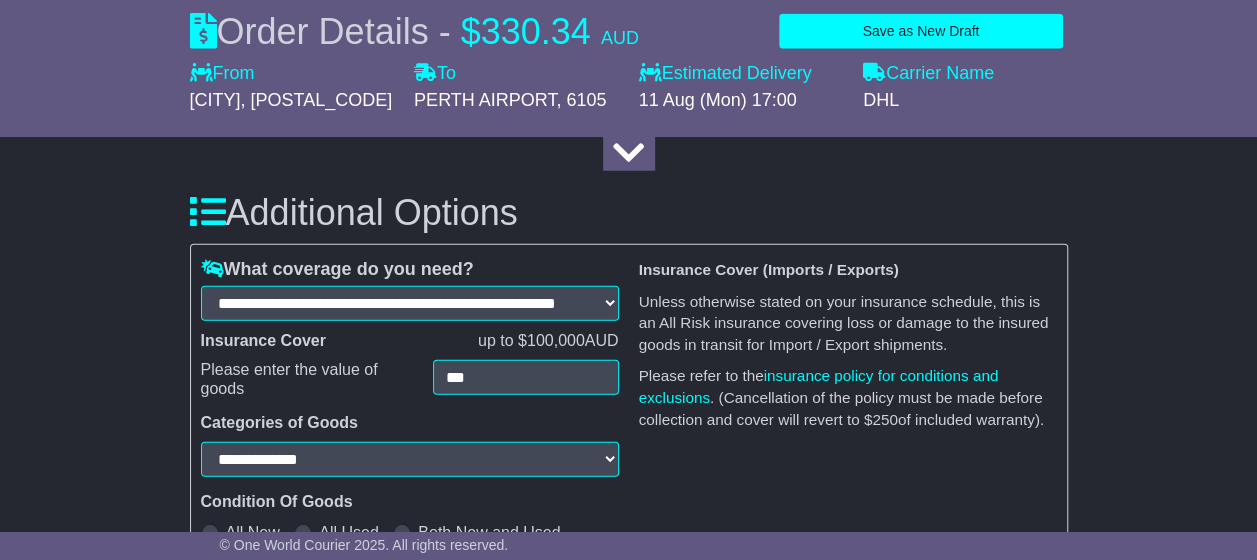 click on "**********" at bounding box center [628, -563] 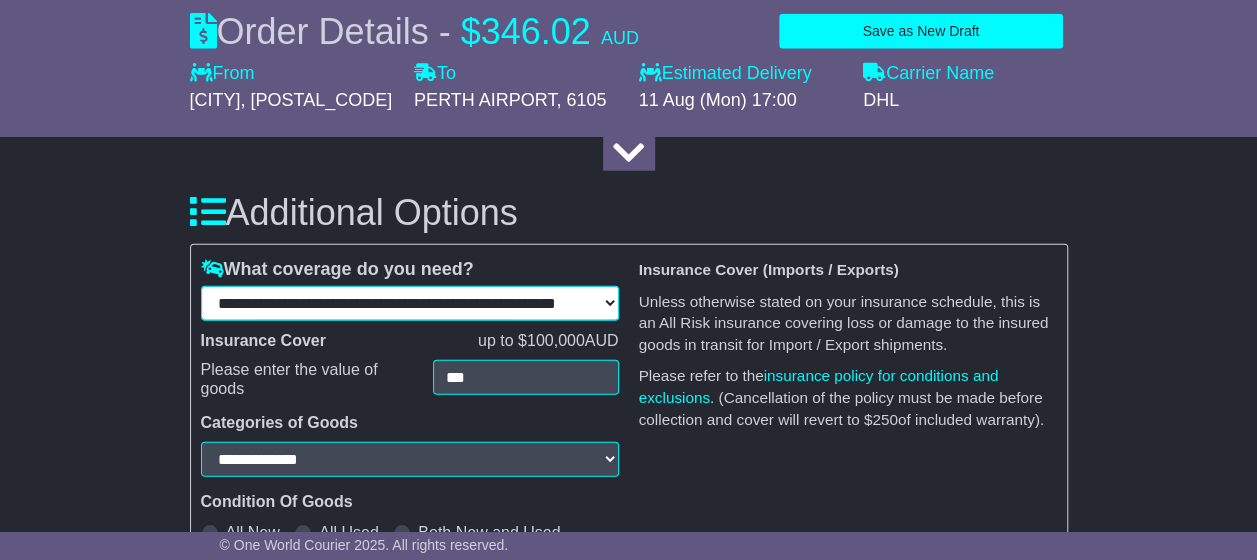 click on "**********" at bounding box center [410, 303] 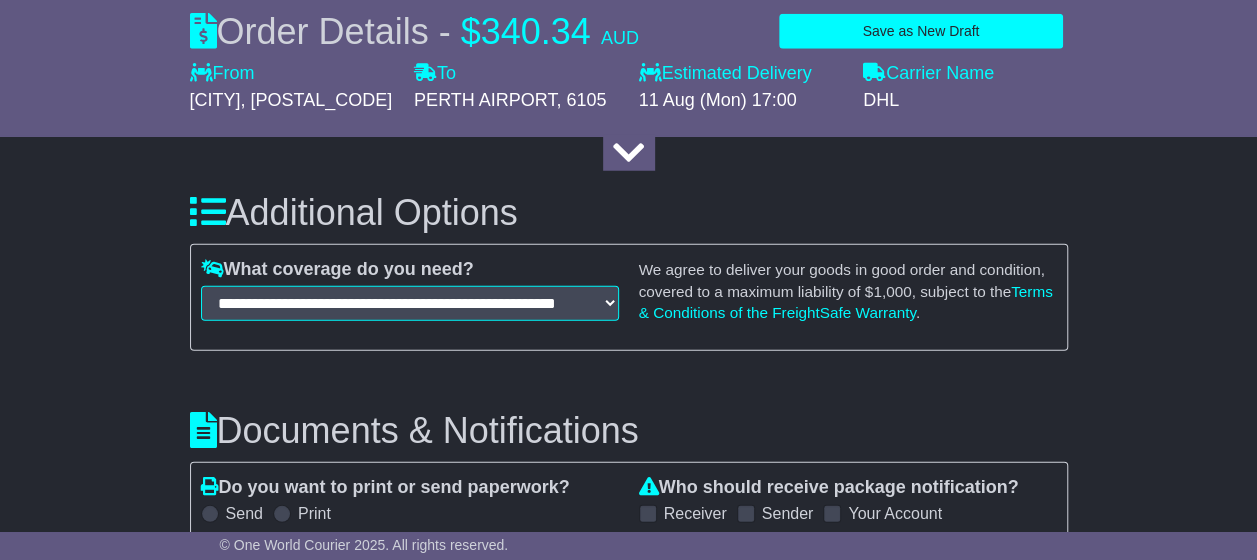 click on "**********" at bounding box center (628, -551) 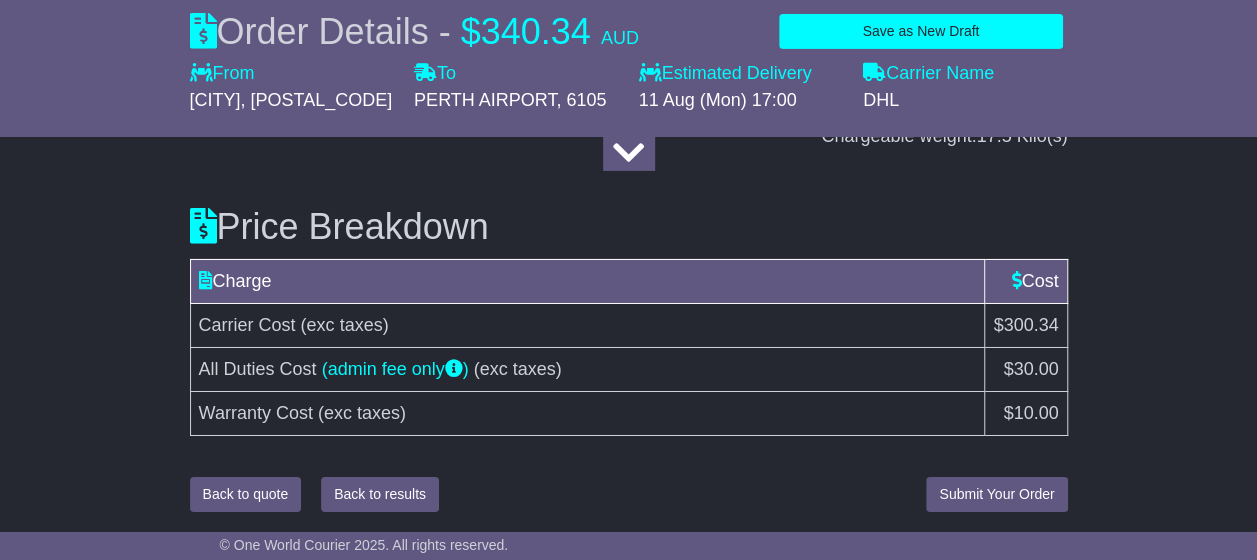 scroll, scrollTop: 3332, scrollLeft: 0, axis: vertical 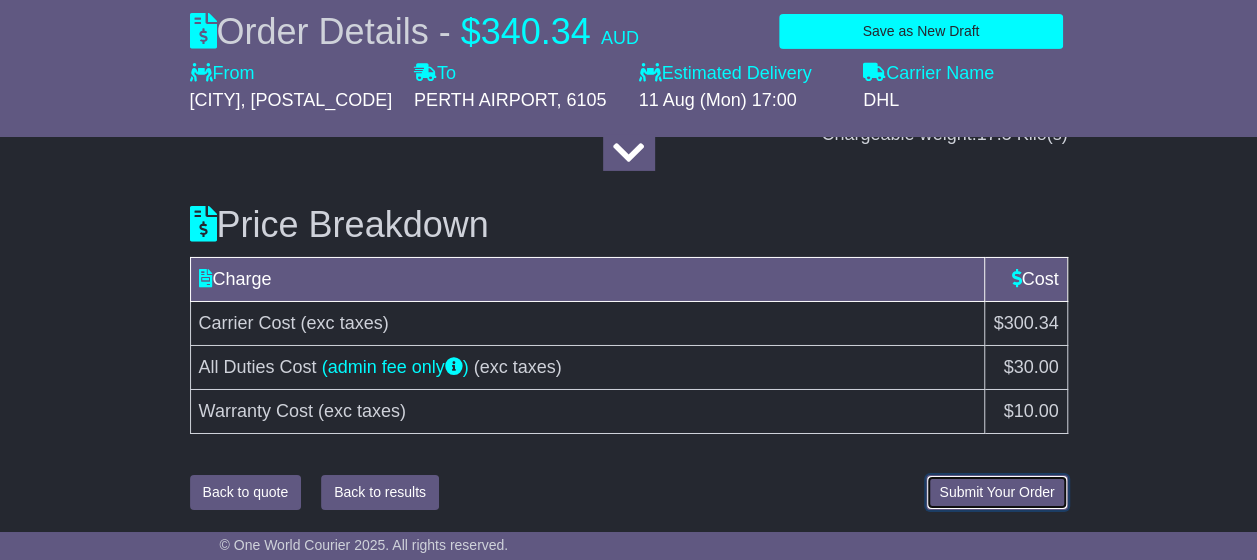 click on "Submit Your Order" at bounding box center [996, 492] 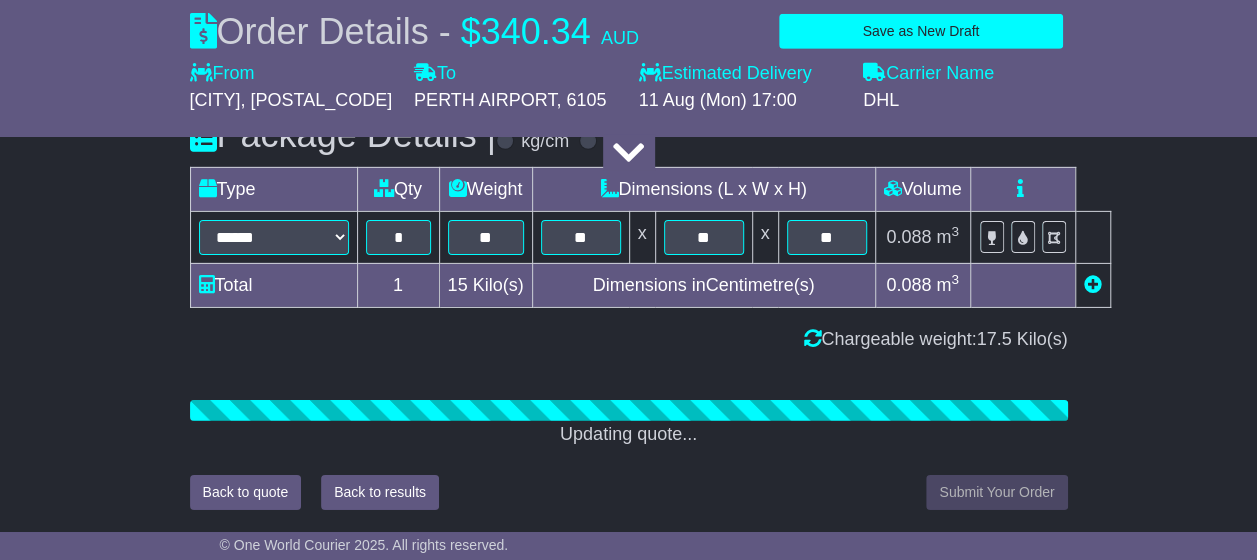 scroll, scrollTop: 3332, scrollLeft: 0, axis: vertical 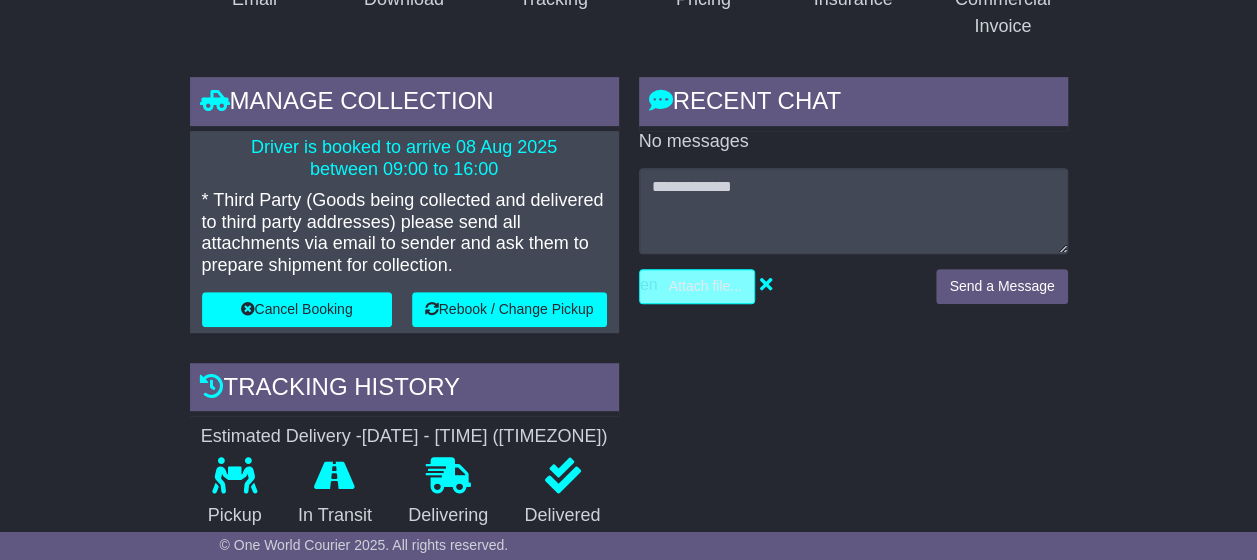 click at bounding box center (602, 286) 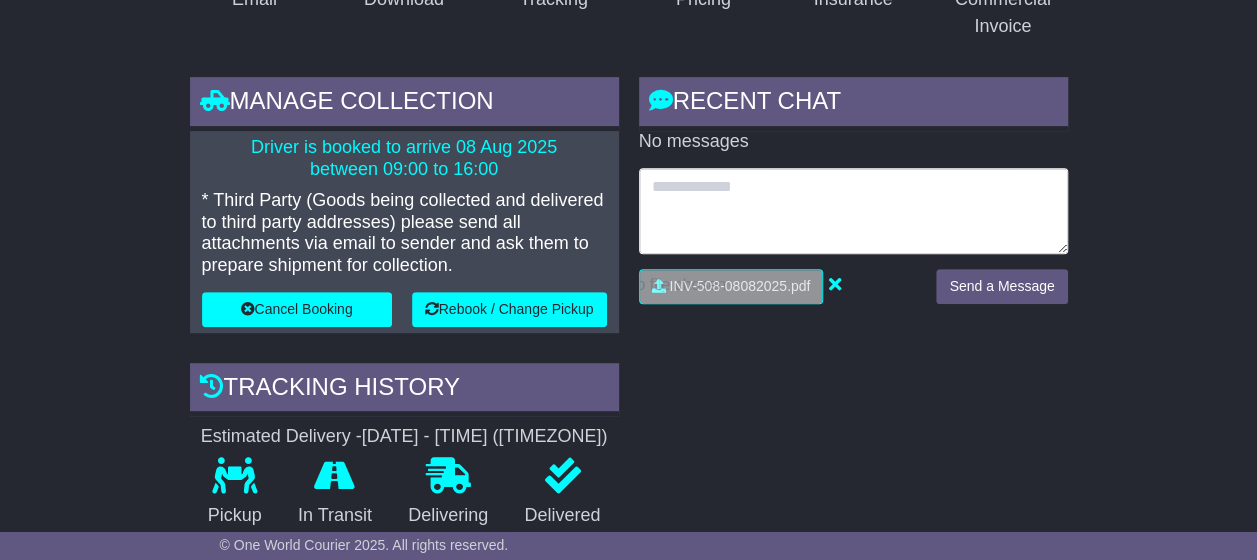 click at bounding box center (853, 211) 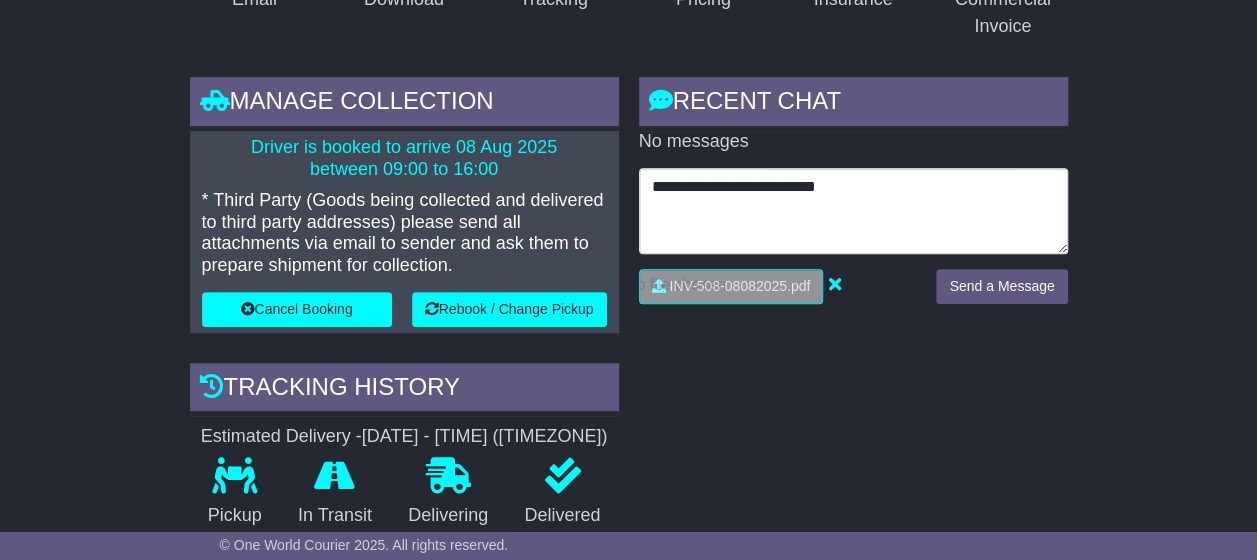type on "**********" 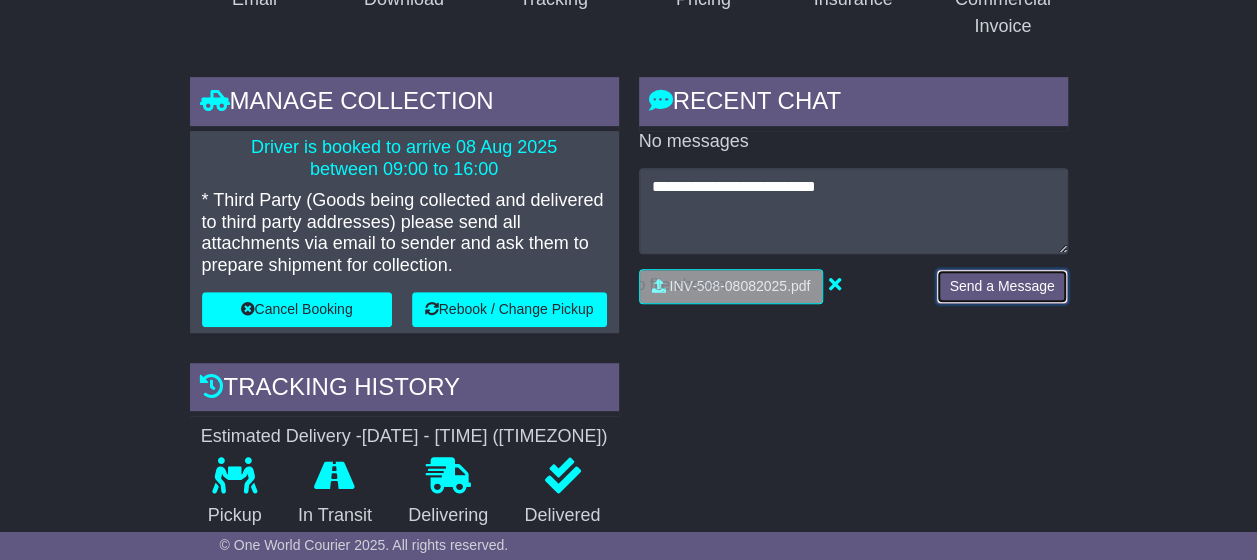 click on "Send a Message" at bounding box center [1001, 286] 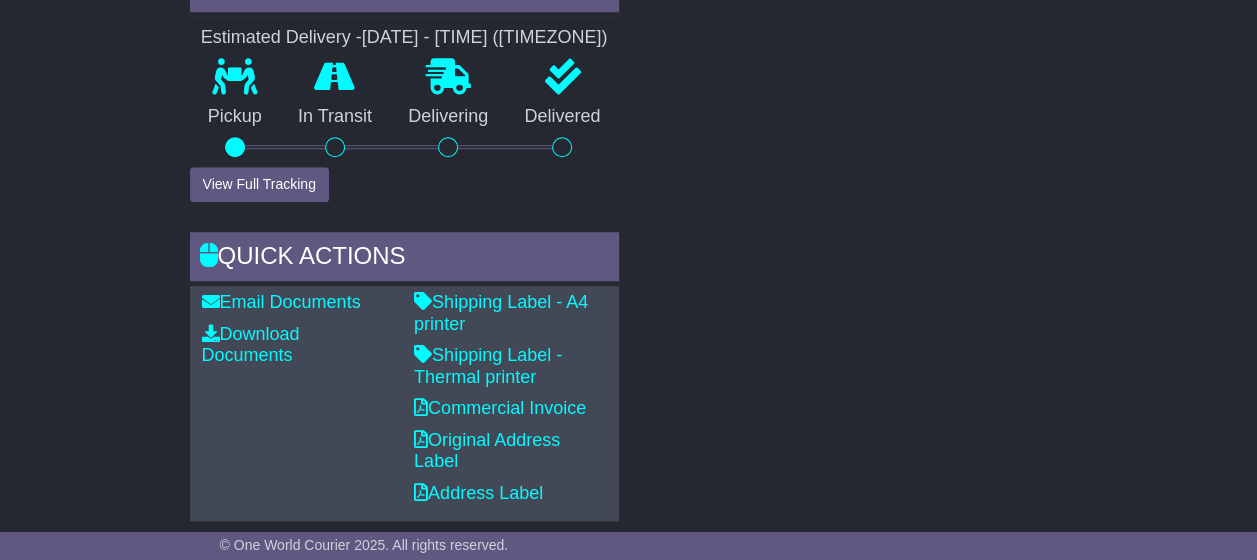 scroll, scrollTop: 900, scrollLeft: 0, axis: vertical 